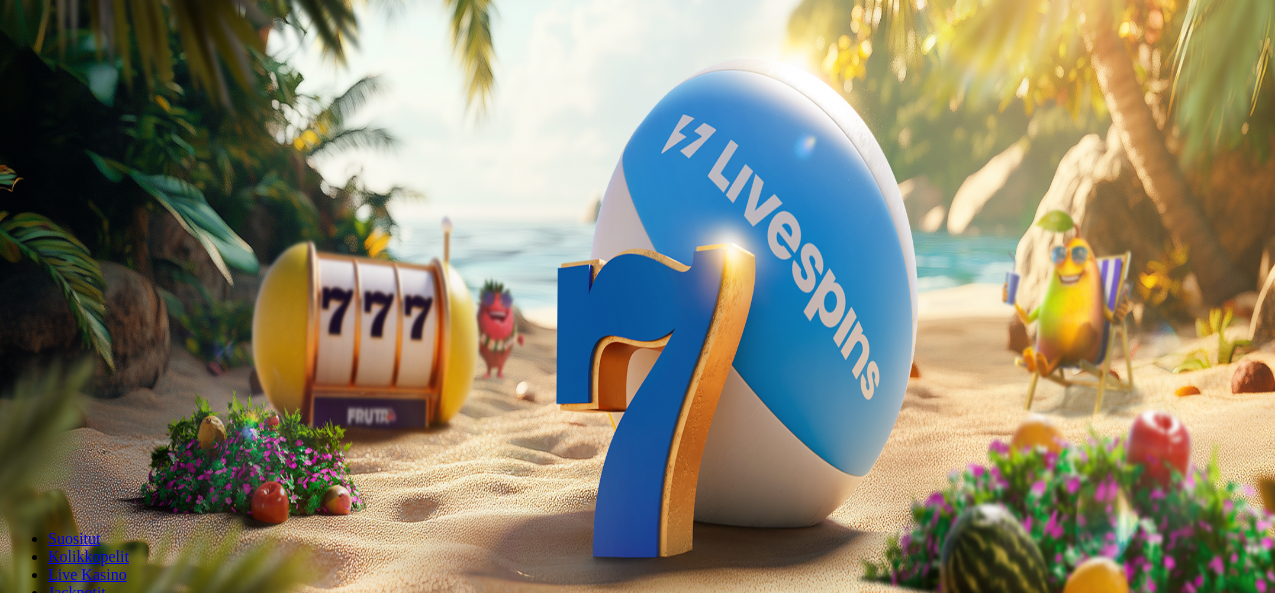 scroll, scrollTop: 0, scrollLeft: 0, axis: both 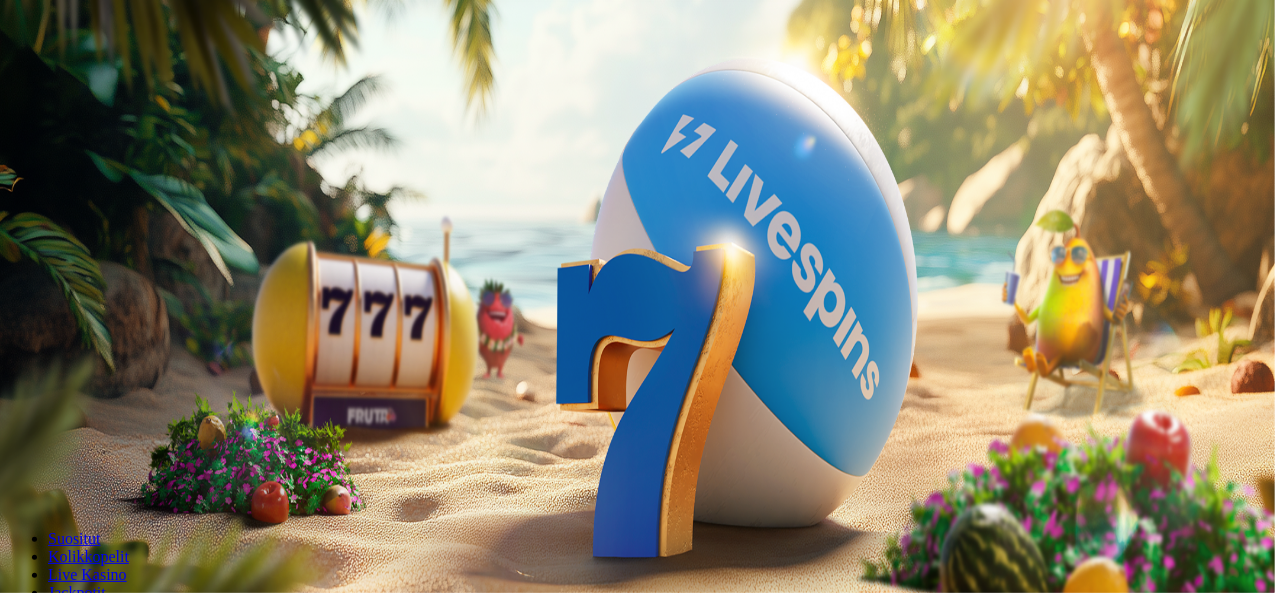 click on "***" at bounding box center (79, 429) 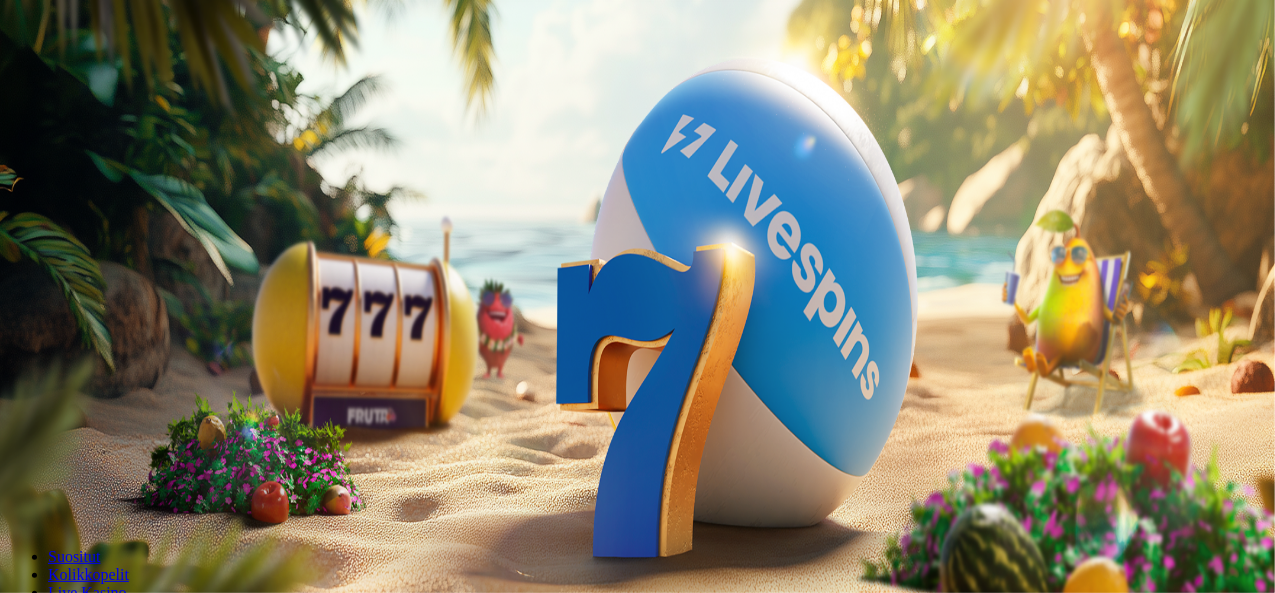 type on "*" 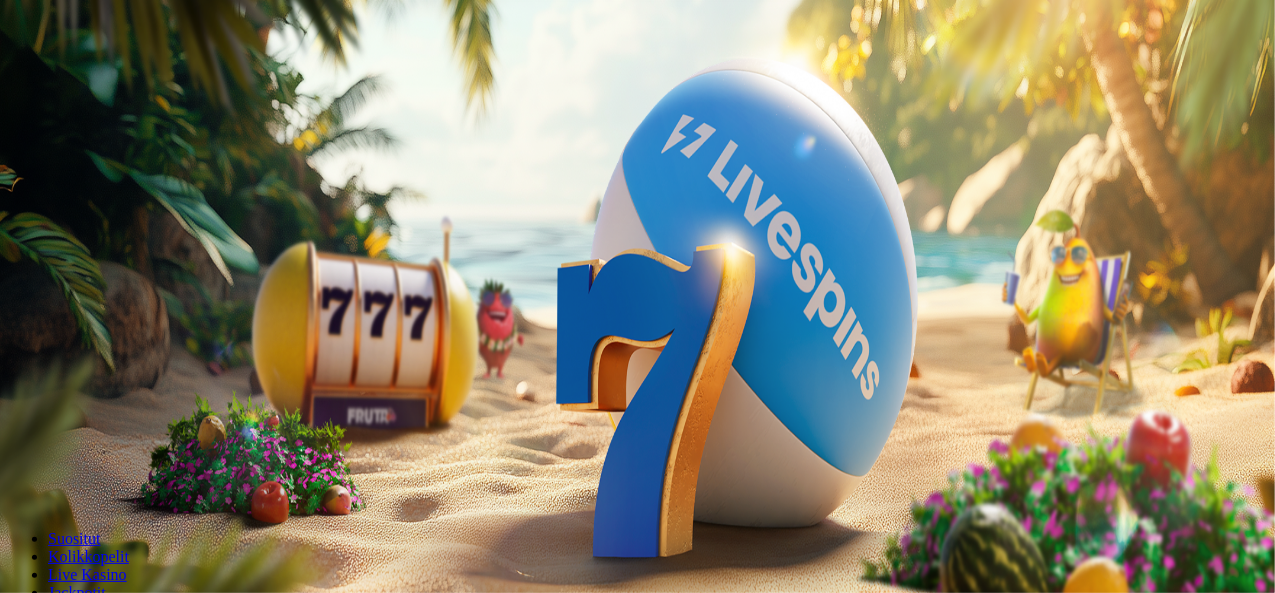 type on "**" 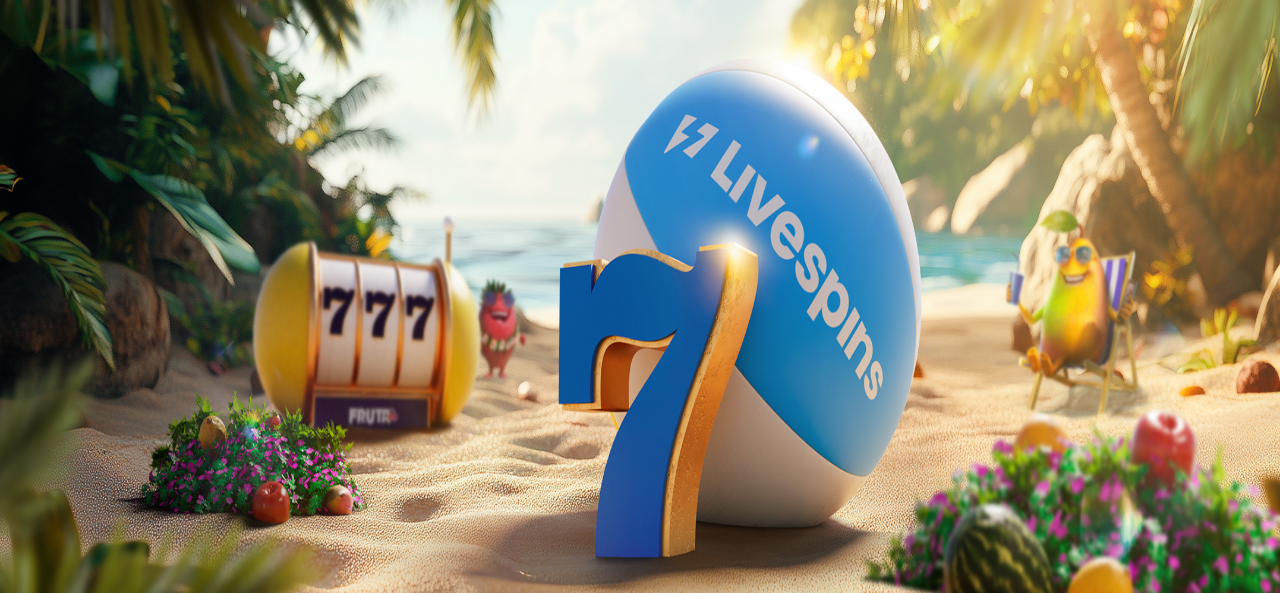 click on "Ymmärrän" at bounding box center [151, 5437] 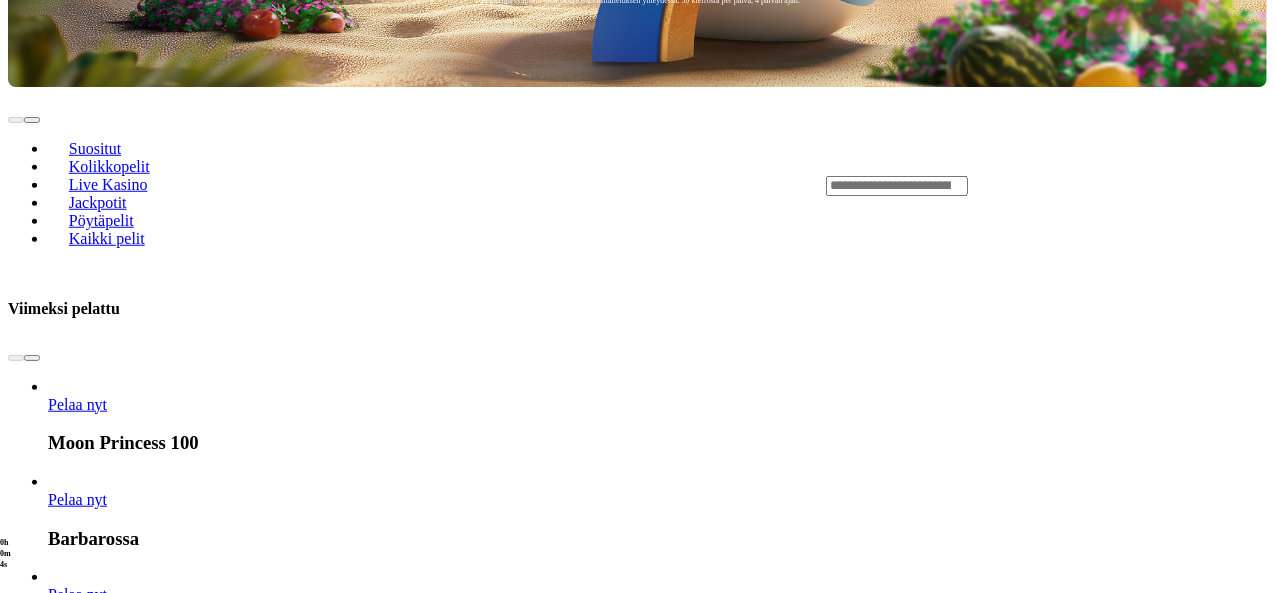 scroll, scrollTop: 713, scrollLeft: 0, axis: vertical 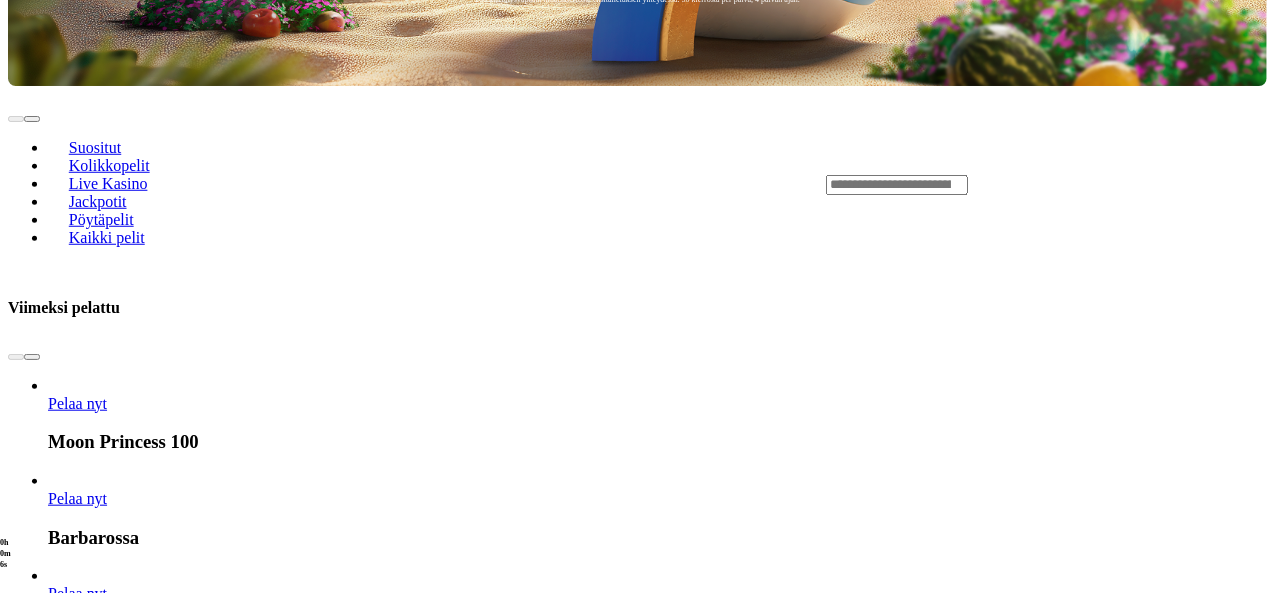 click at bounding box center (32, 2670) 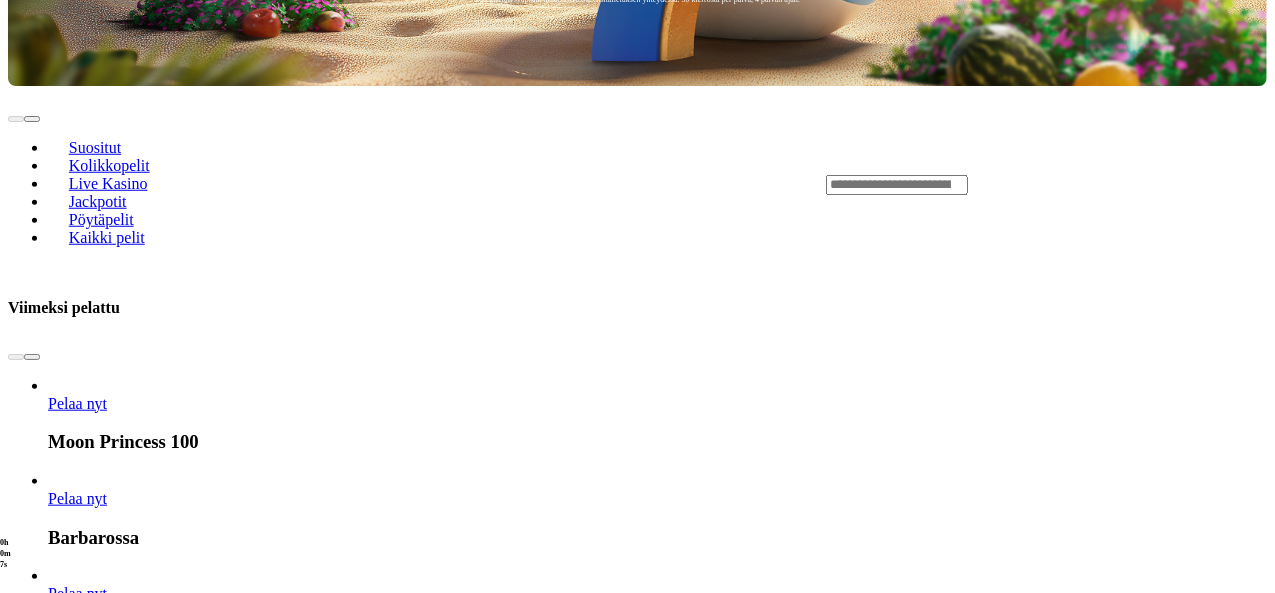click at bounding box center (32, 2670) 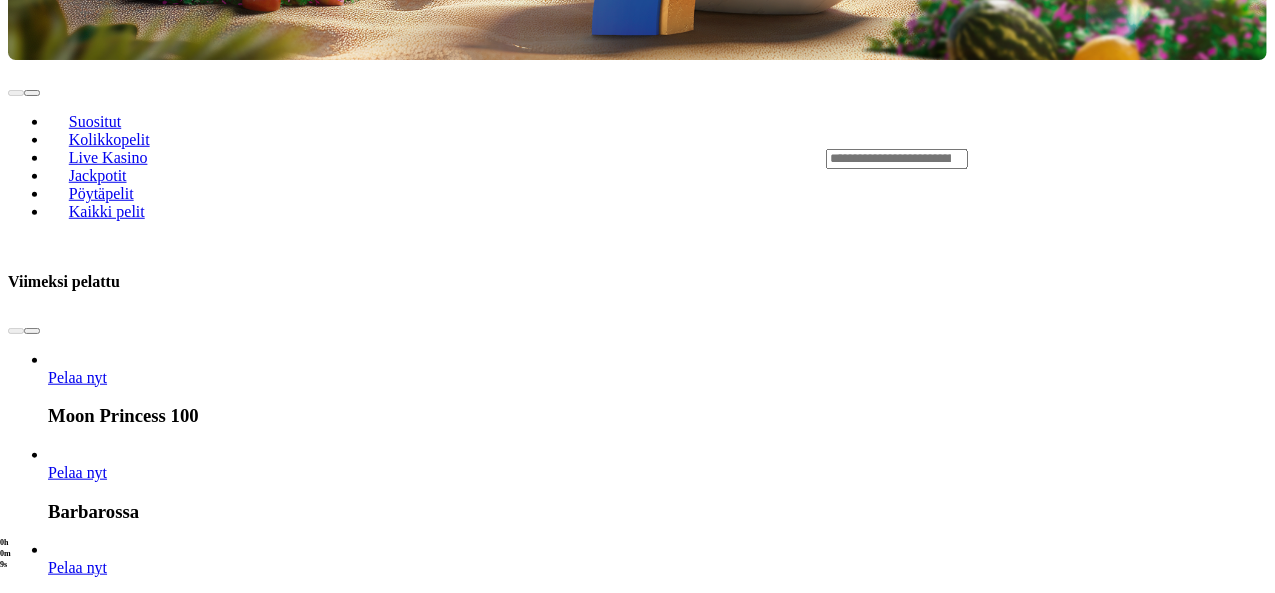 scroll, scrollTop: 741, scrollLeft: 0, axis: vertical 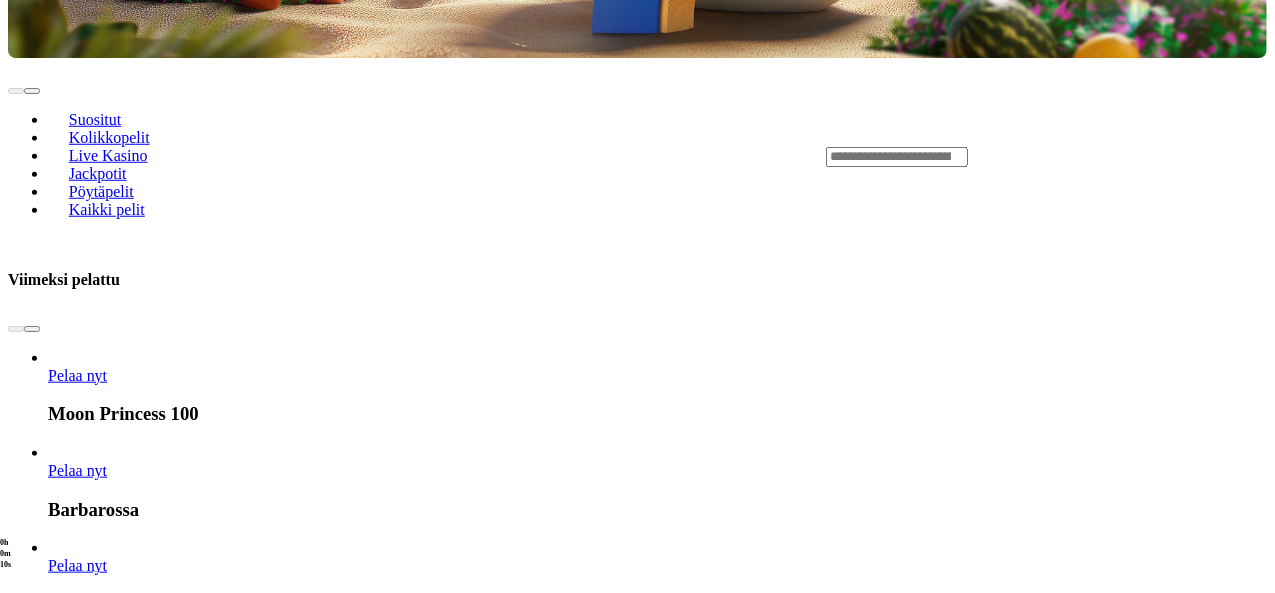 click on "Näytä kaikki" at bounding box center [1242, 2573] 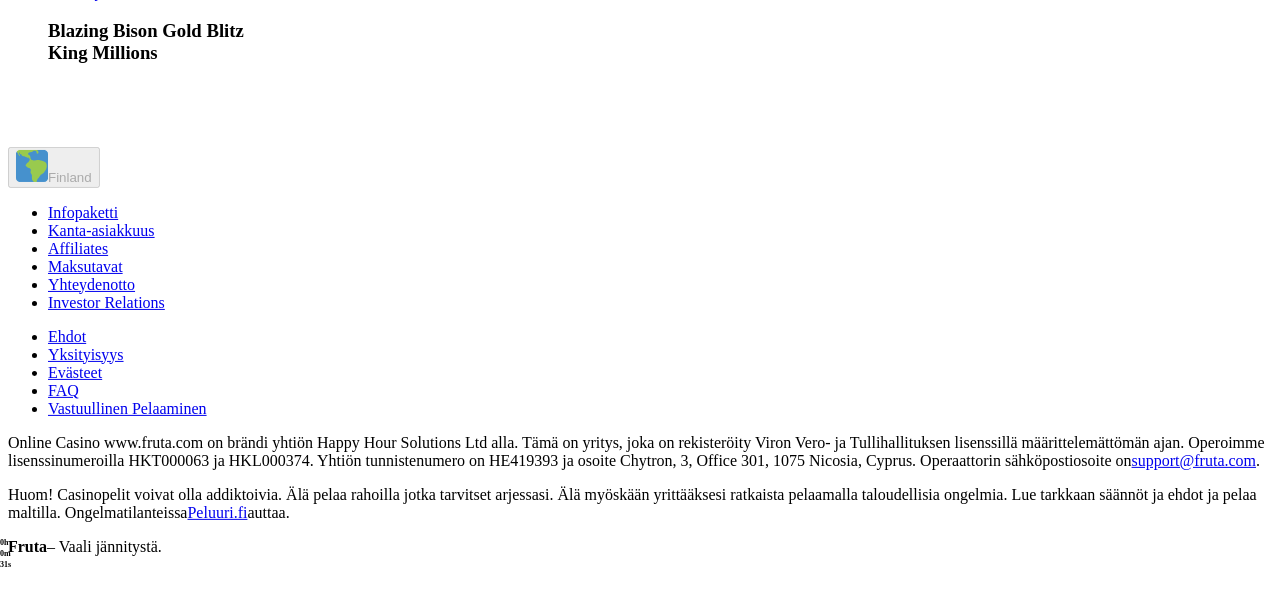 scroll, scrollTop: 2029, scrollLeft: 0, axis: vertical 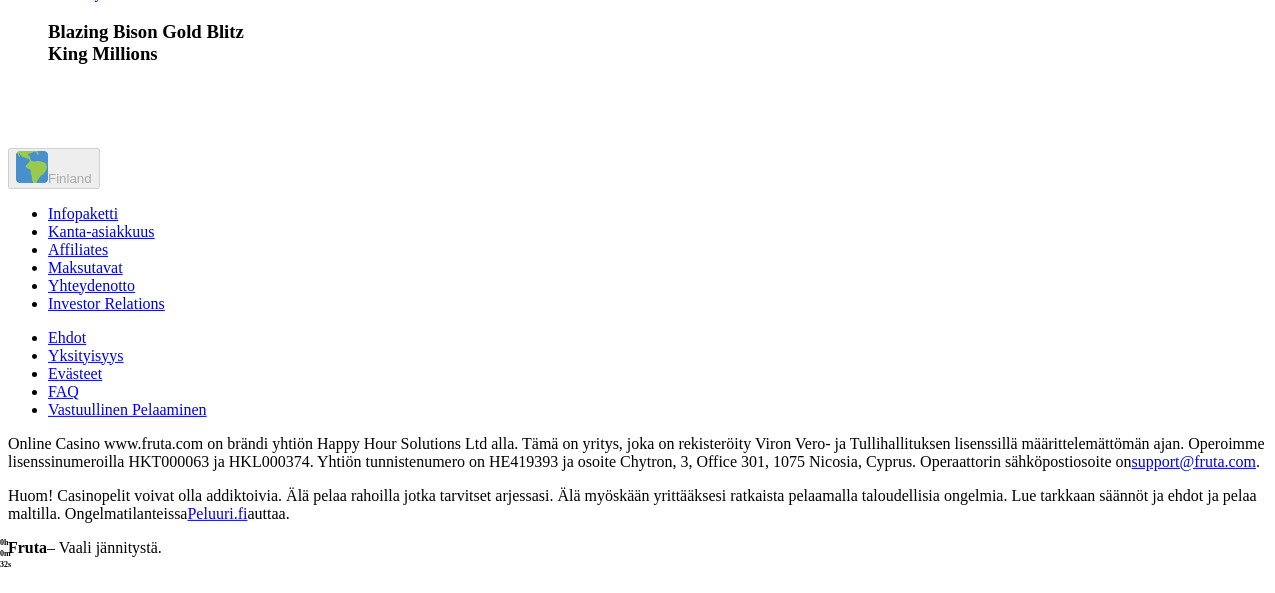 click at bounding box center (79, -1567) 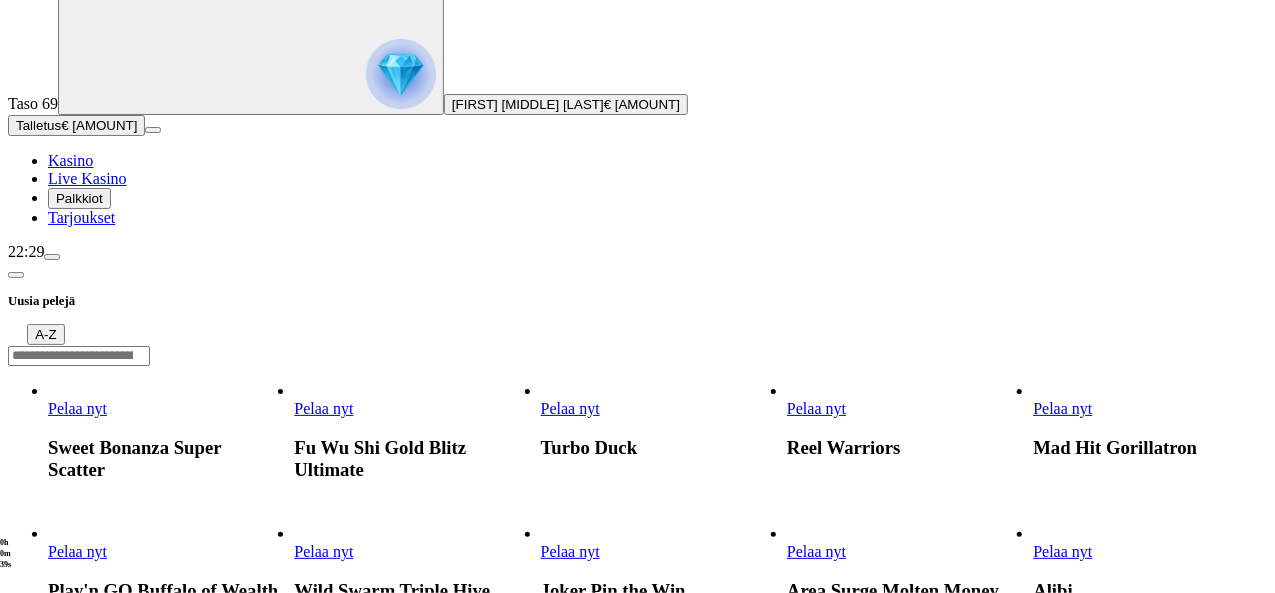scroll, scrollTop: 0, scrollLeft: 0, axis: both 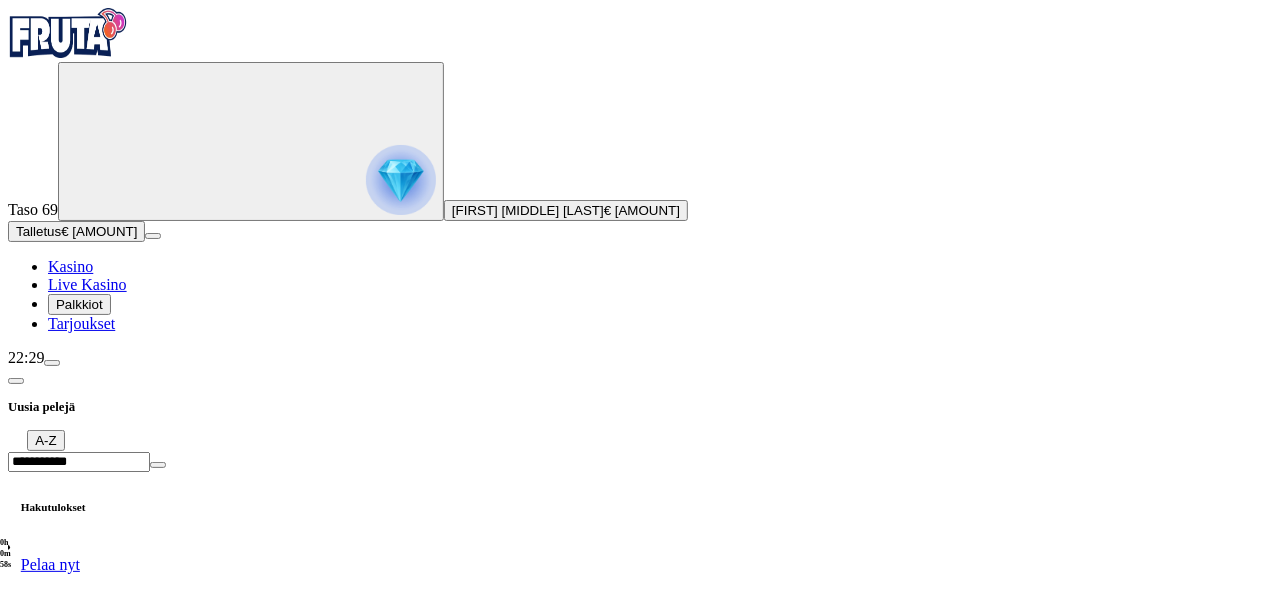 type on "**********" 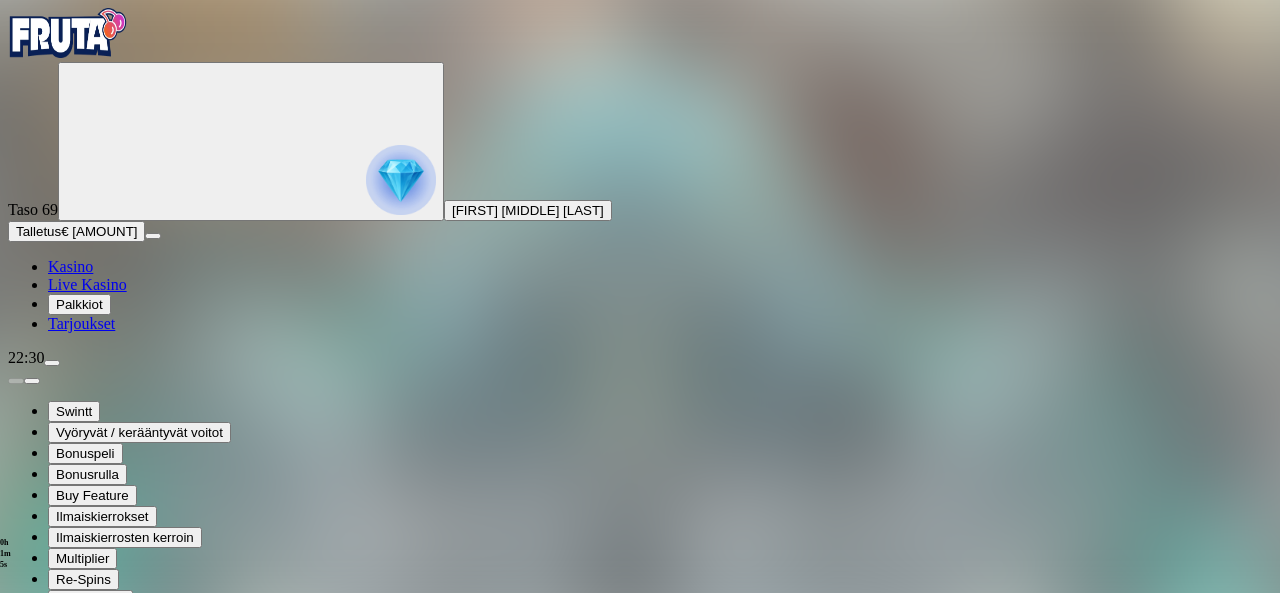 click at bounding box center [16, 841] 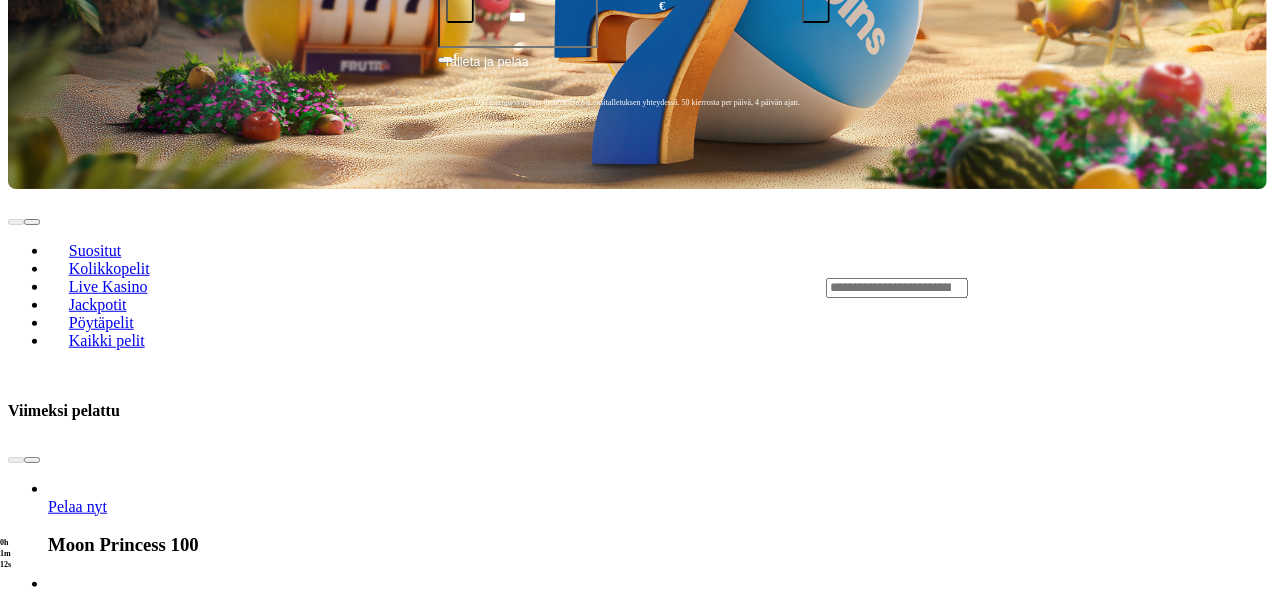 scroll, scrollTop: 697, scrollLeft: 0, axis: vertical 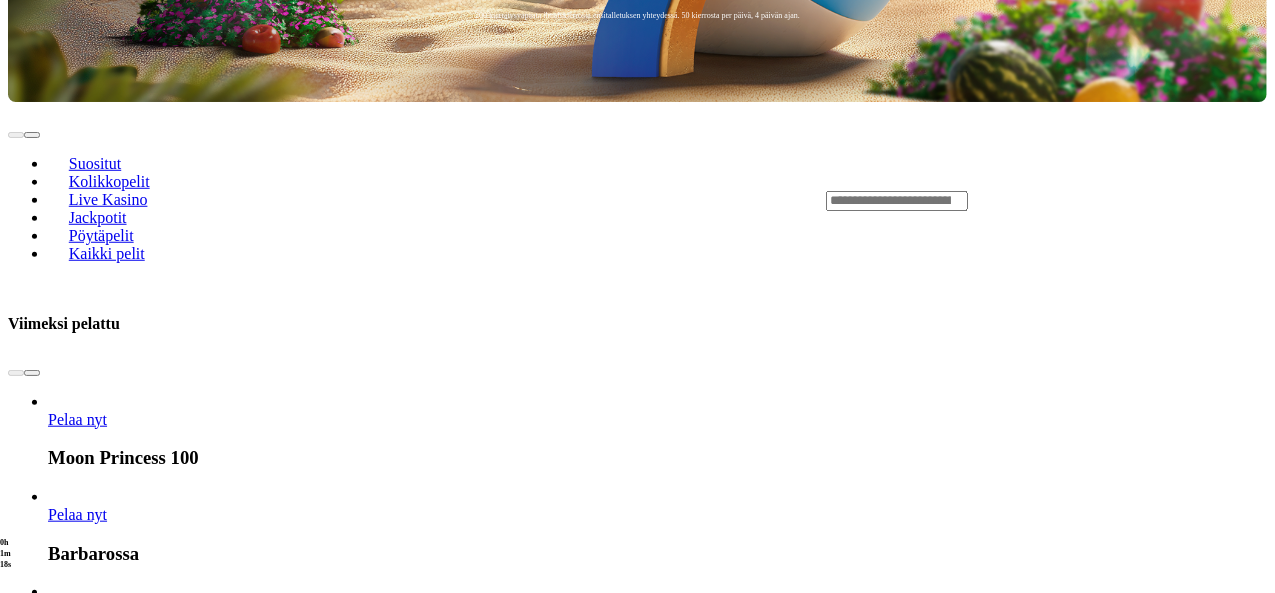 click at bounding box center [32, 2686] 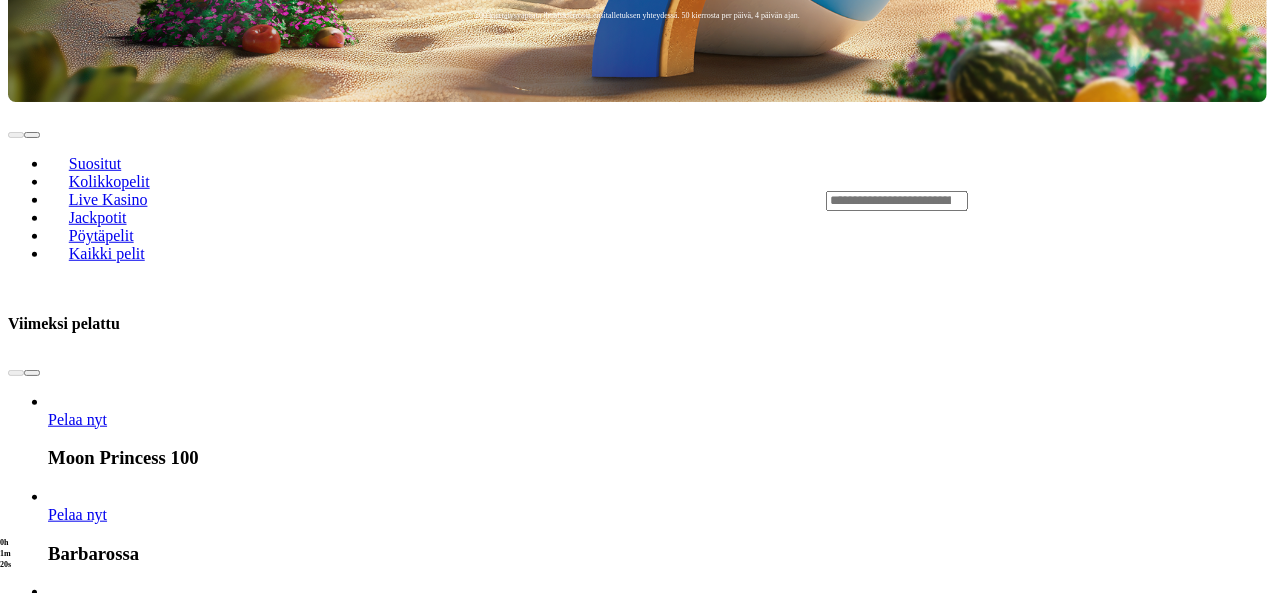 click at bounding box center [32, 2686] 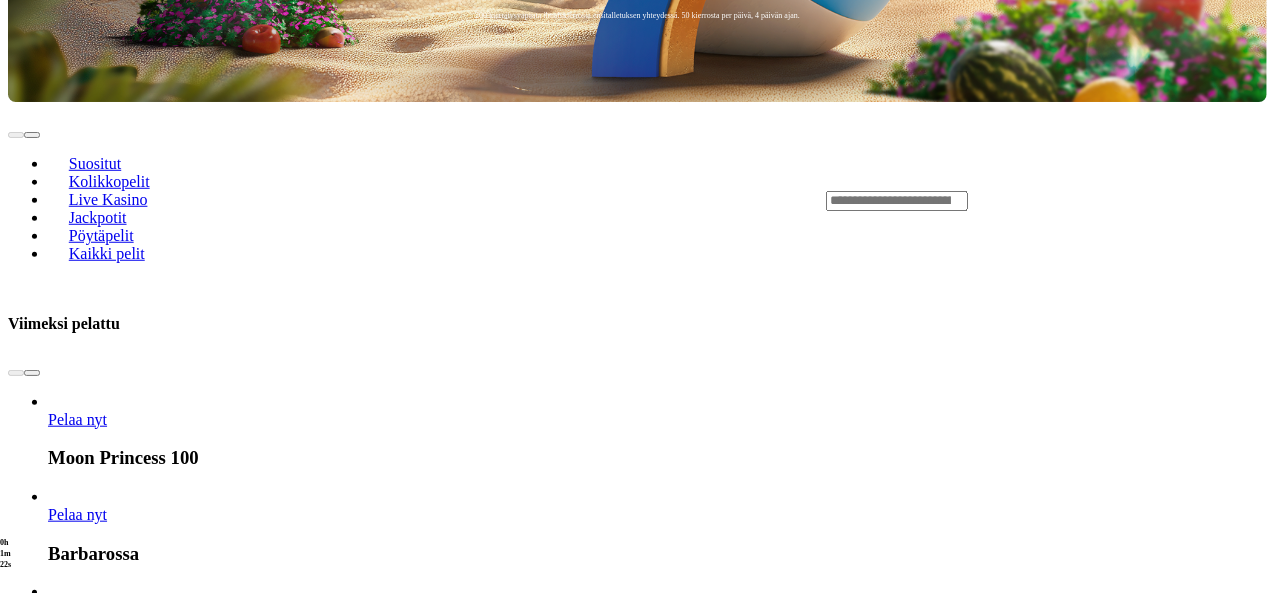 click on "Näytä kaikki" at bounding box center [1242, 2617] 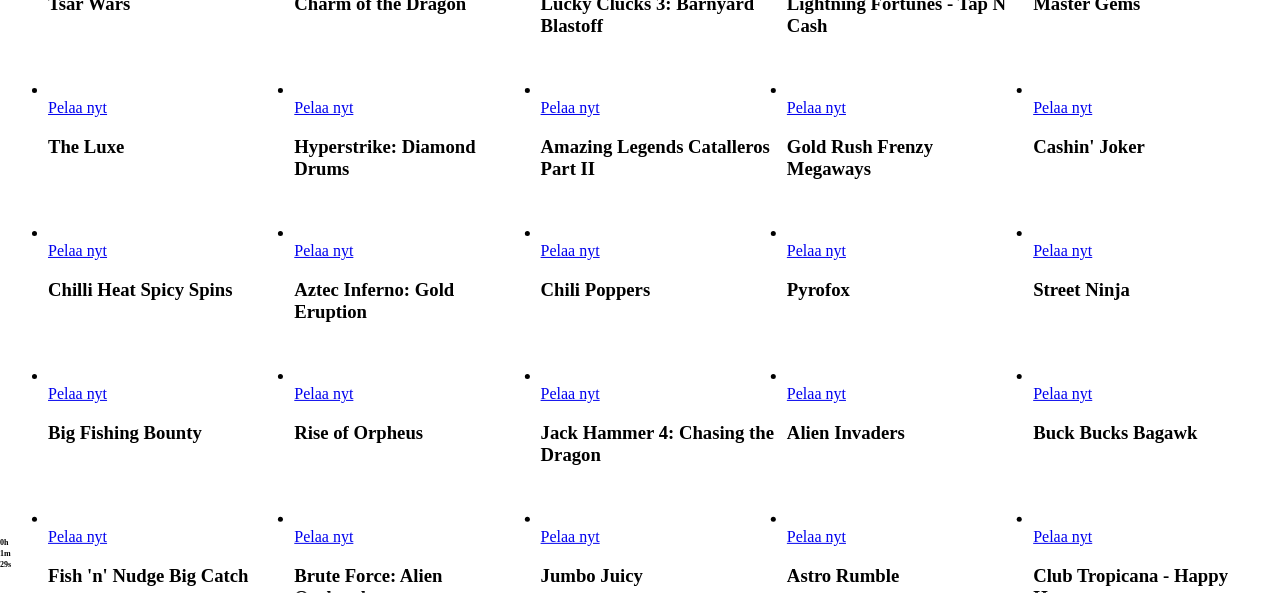 scroll, scrollTop: 1220, scrollLeft: 0, axis: vertical 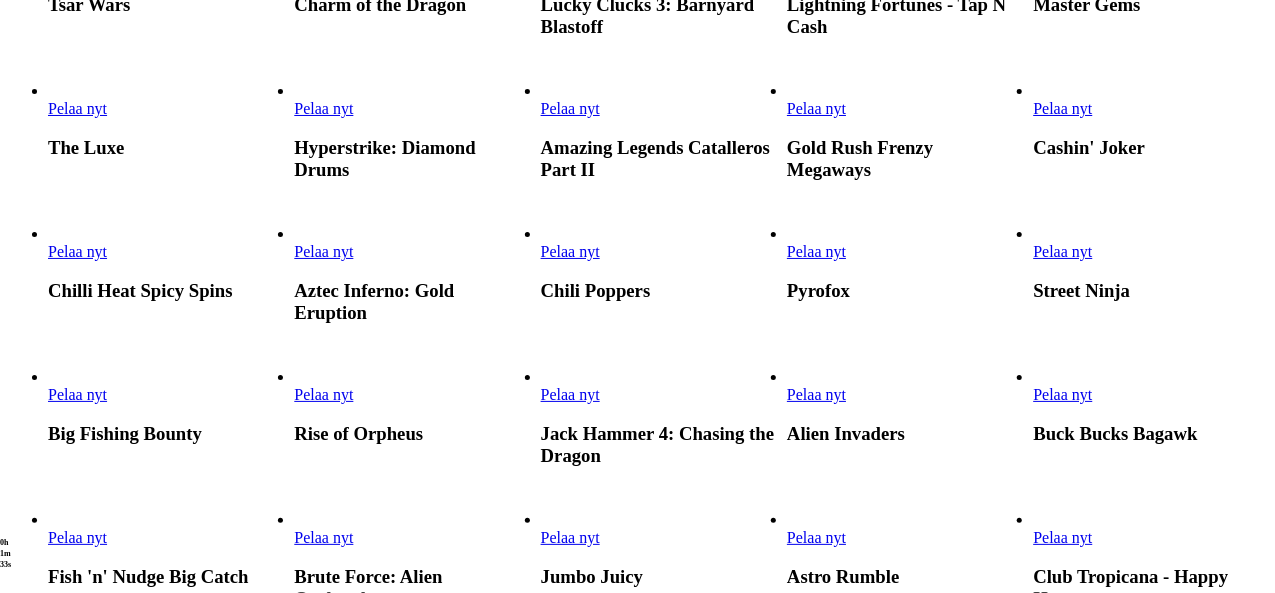 click on "Pelaa nyt" at bounding box center (77, -35) 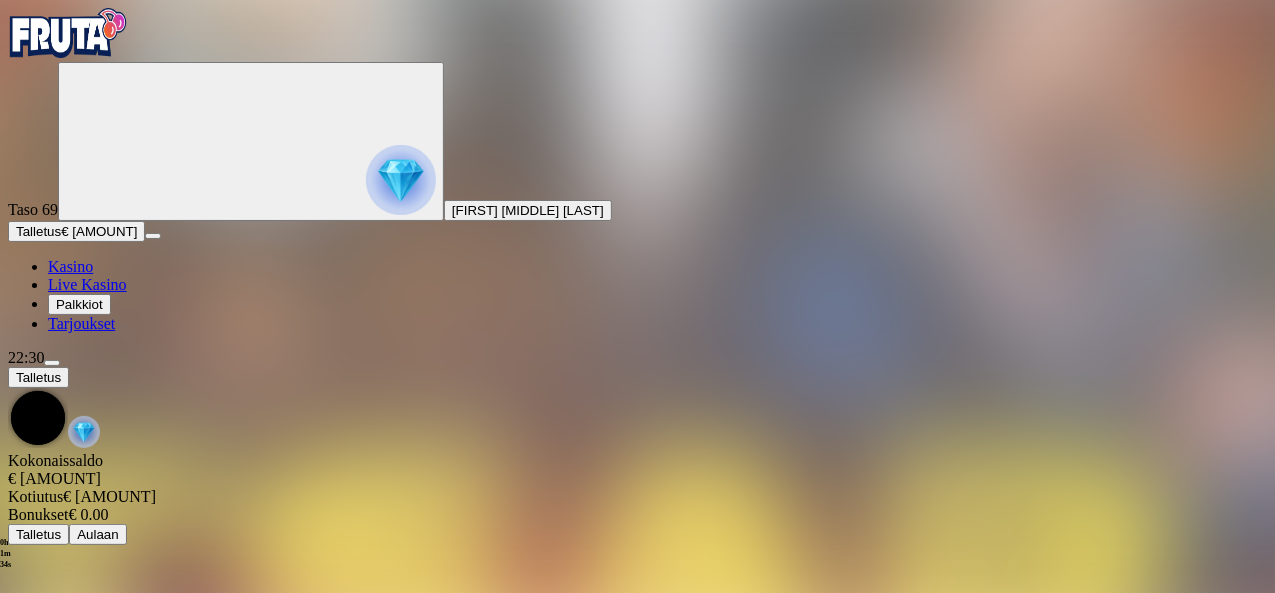 scroll, scrollTop: 0, scrollLeft: 0, axis: both 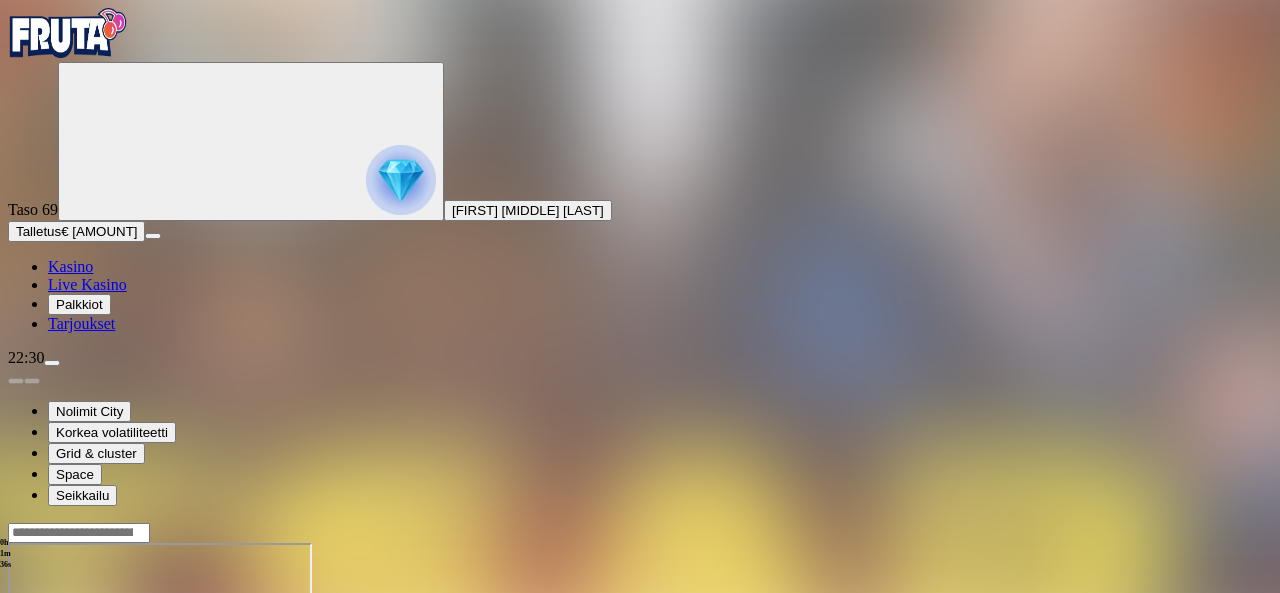 click at bounding box center (48, 715) 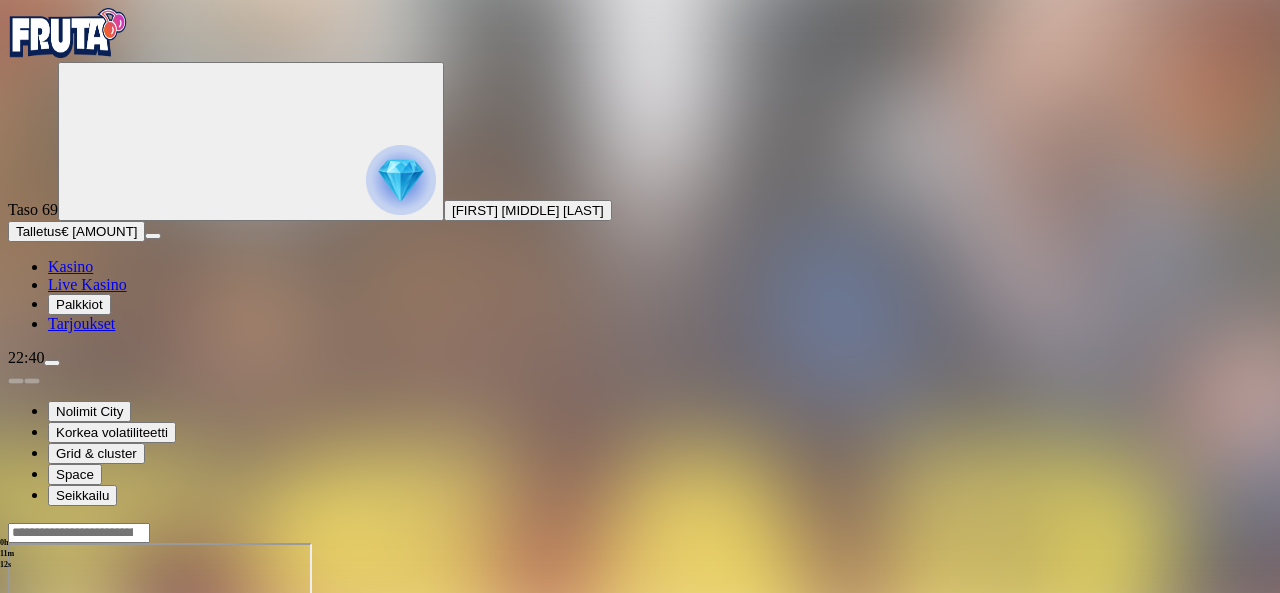 click at bounding box center [16, 715] 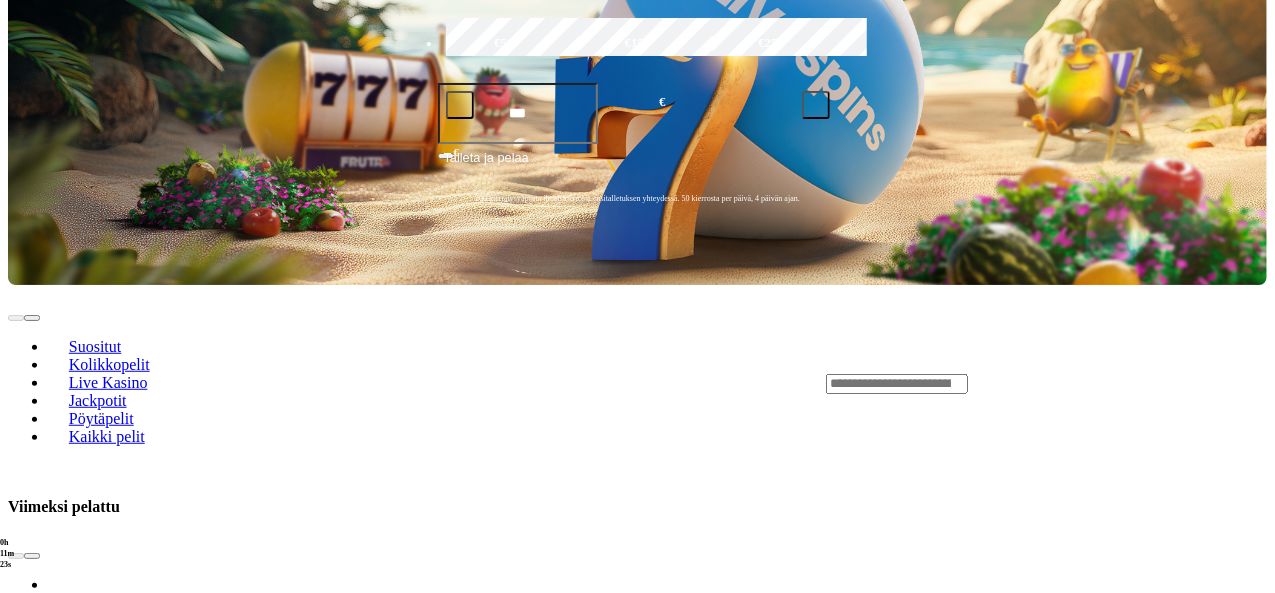 scroll, scrollTop: 558, scrollLeft: 0, axis: vertical 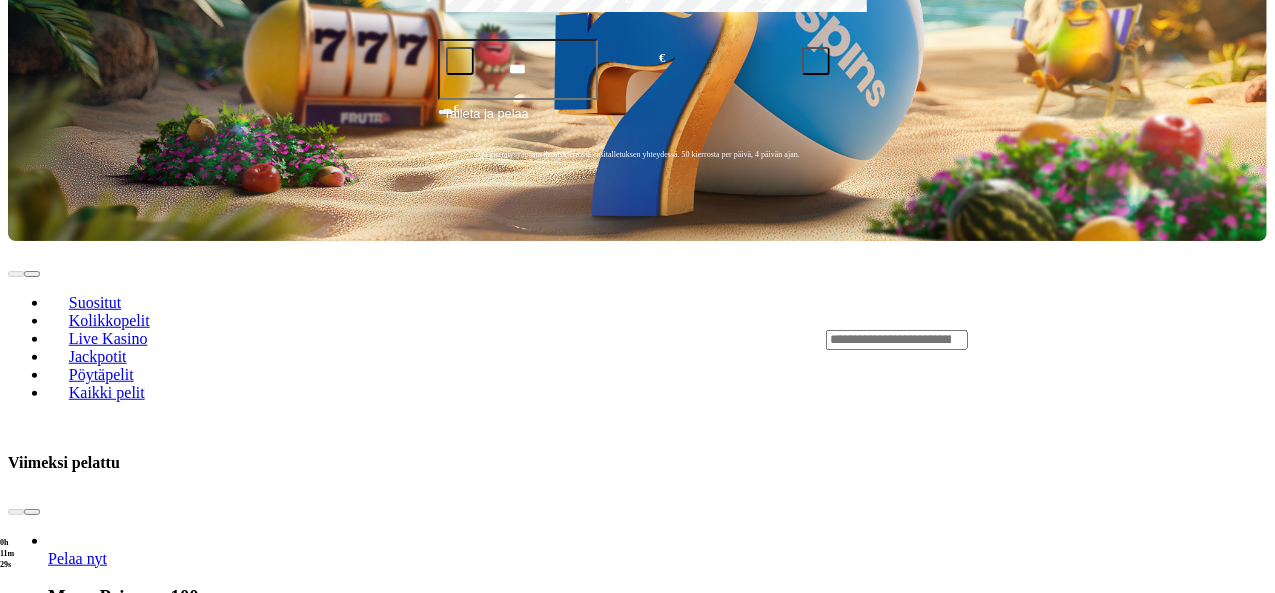 click on "Pelaa nyt" at bounding box center [77, 2096] 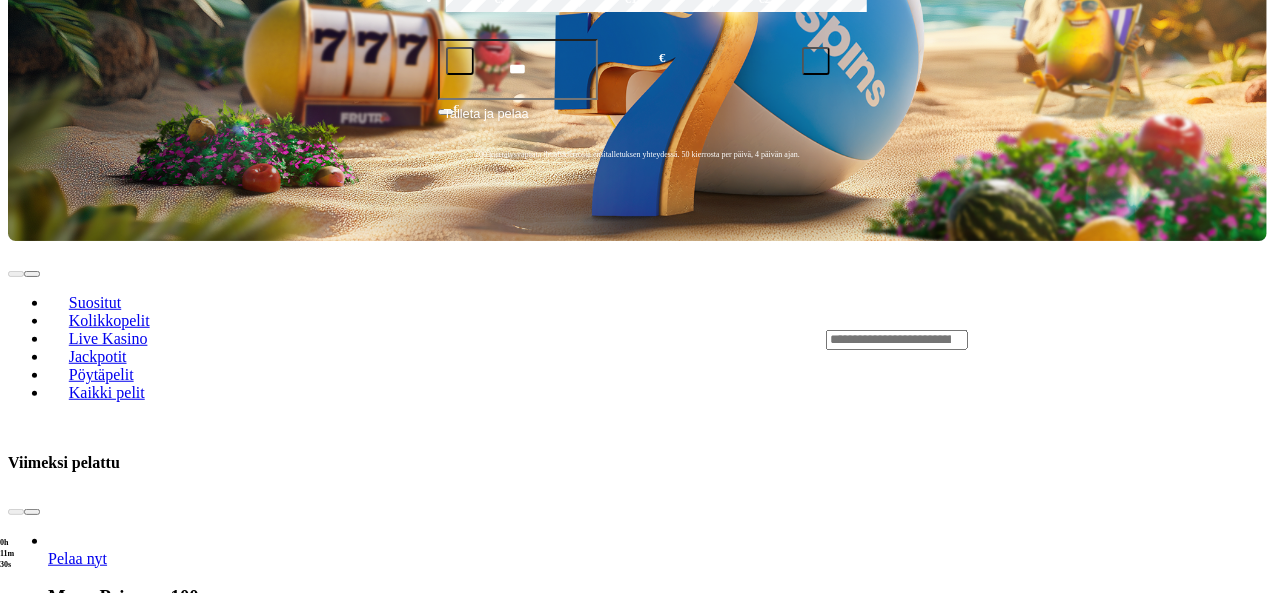 scroll, scrollTop: 0, scrollLeft: 0, axis: both 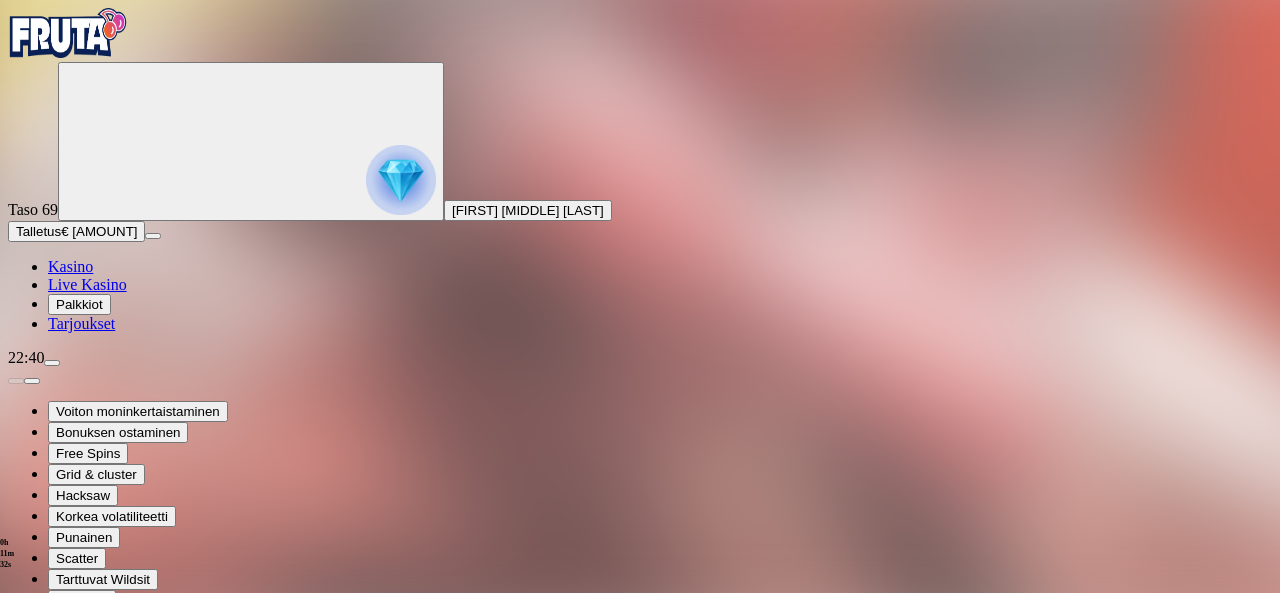 click at bounding box center (48, 820) 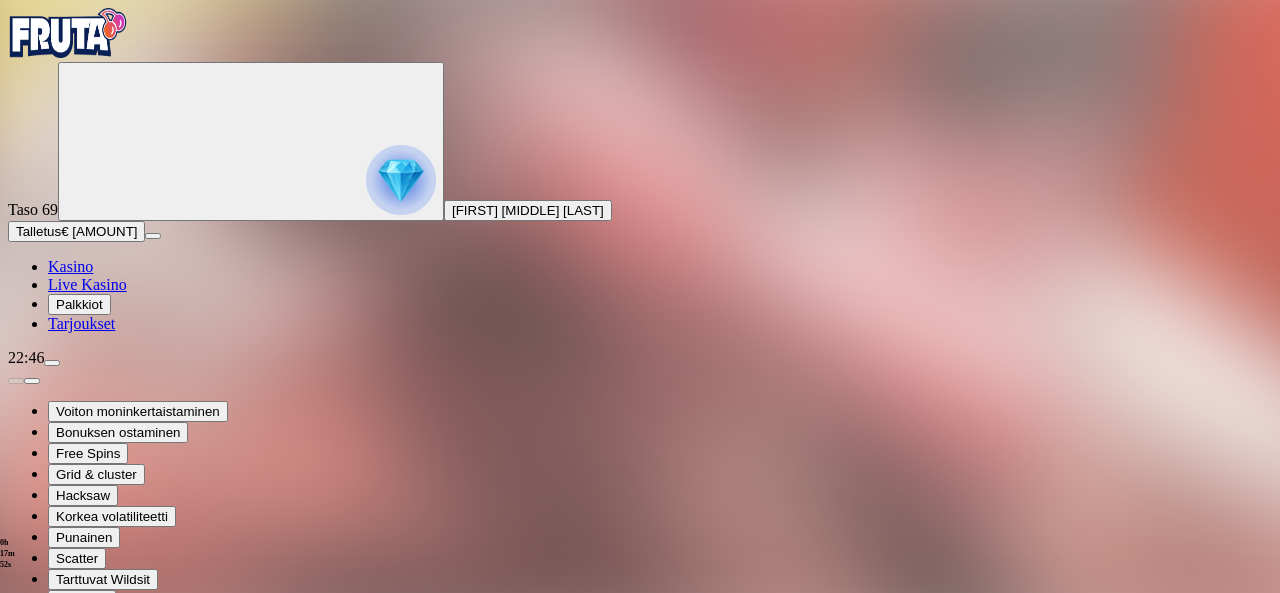 click at bounding box center (16, 1410) 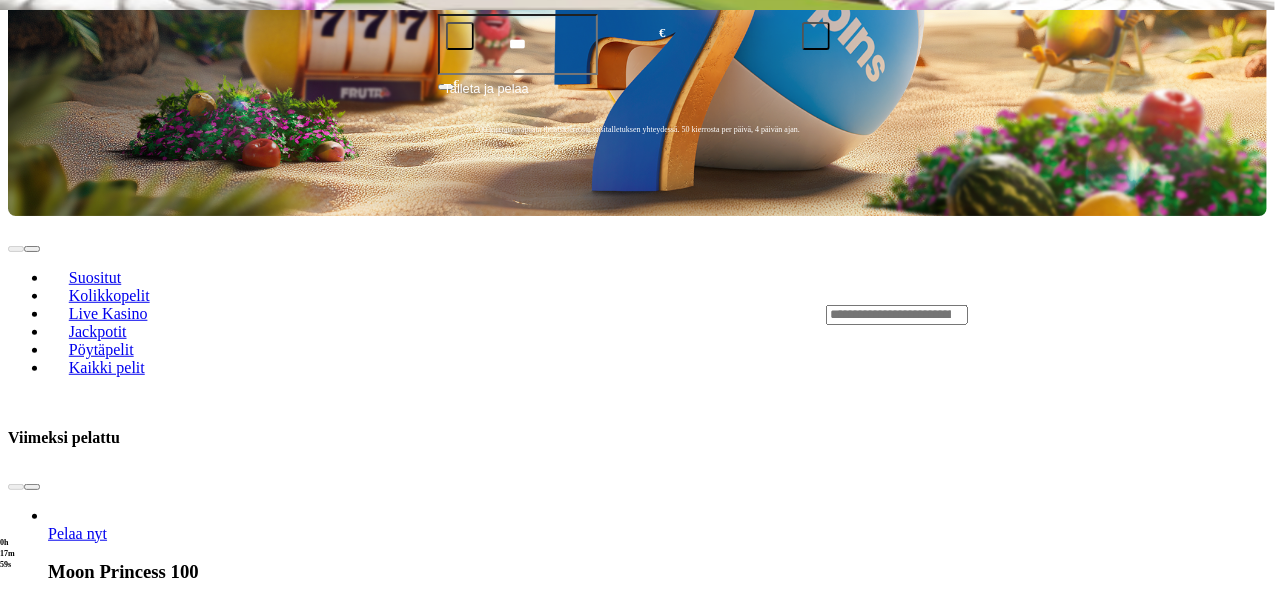 scroll, scrollTop: 588, scrollLeft: 0, axis: vertical 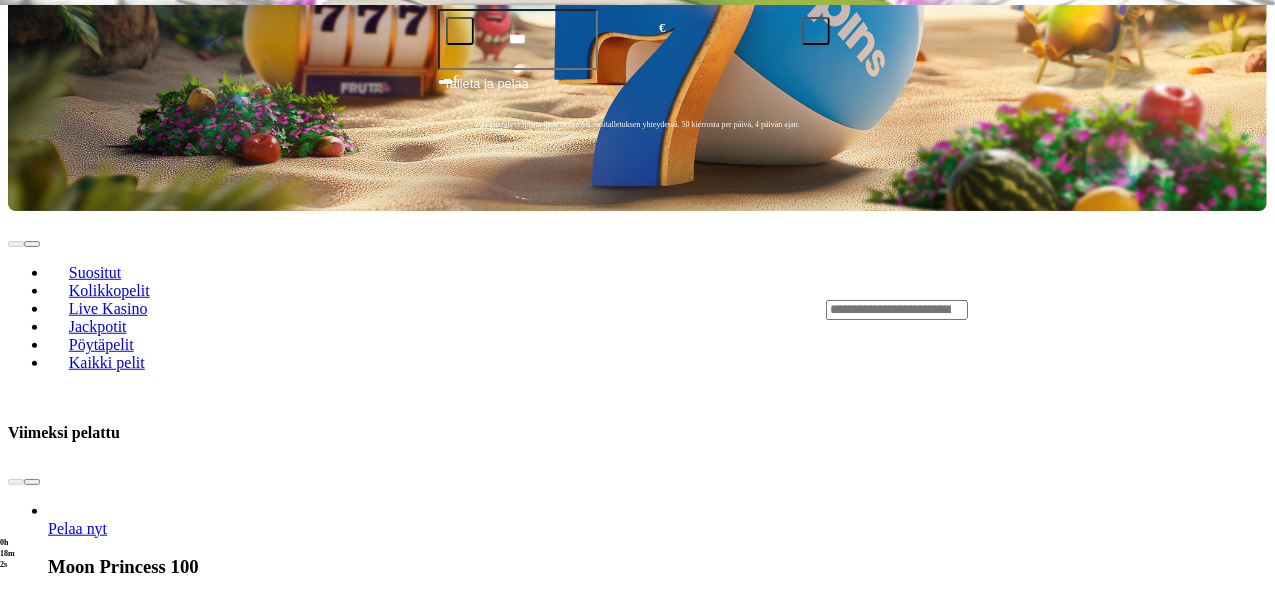 click on "Pelaa nyt" at bounding box center [77, 2841] 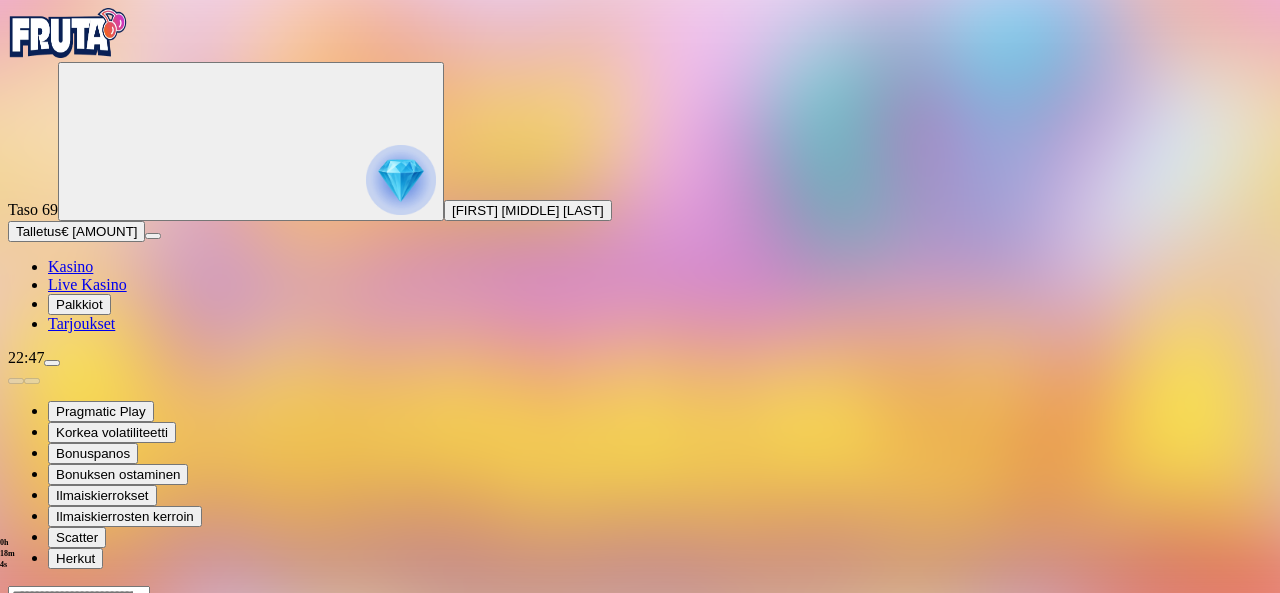 click at bounding box center [48, 778] 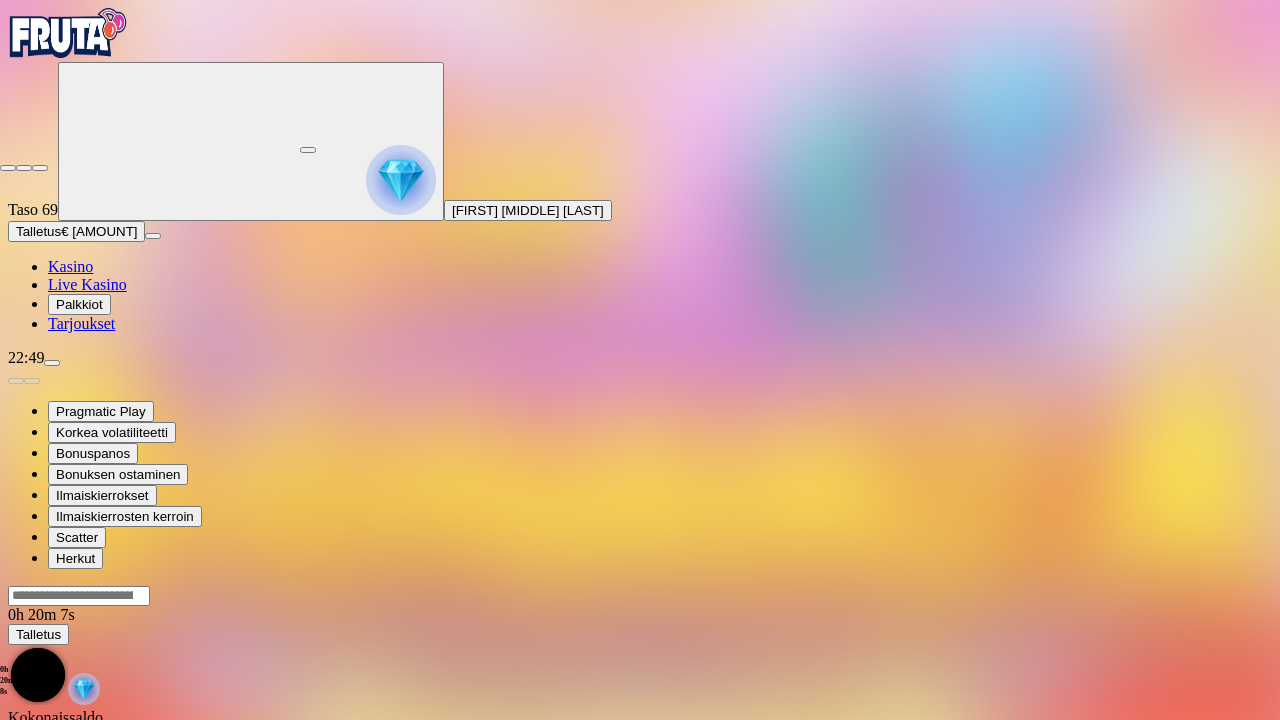 click at bounding box center [8, 168] 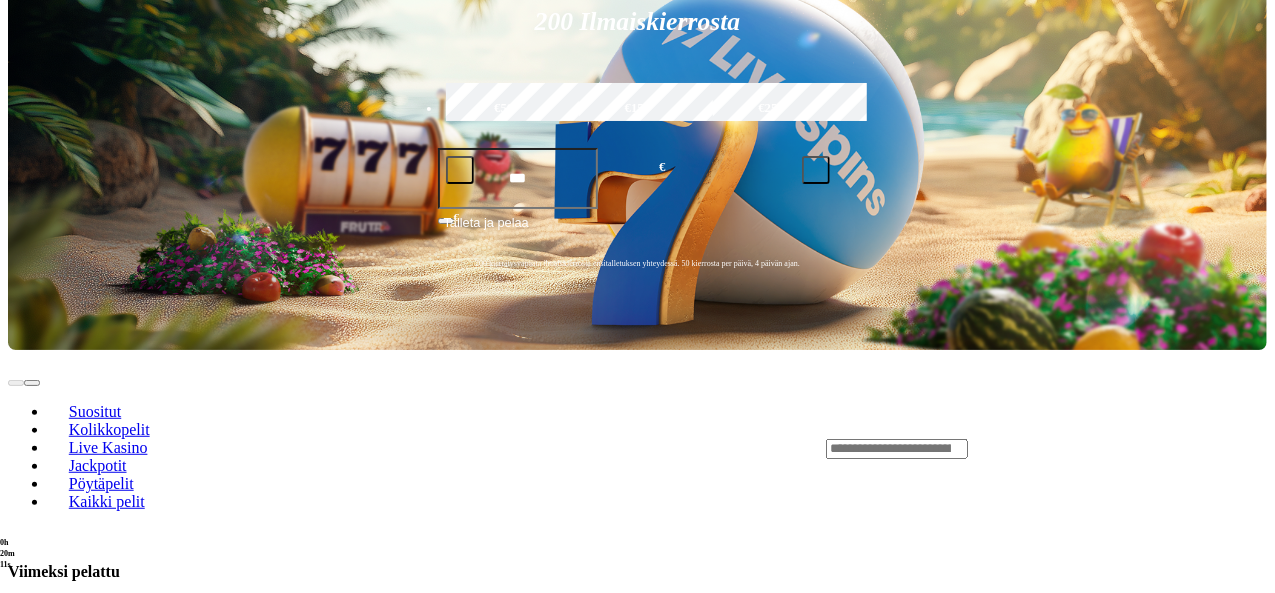 scroll, scrollTop: 450, scrollLeft: 0, axis: vertical 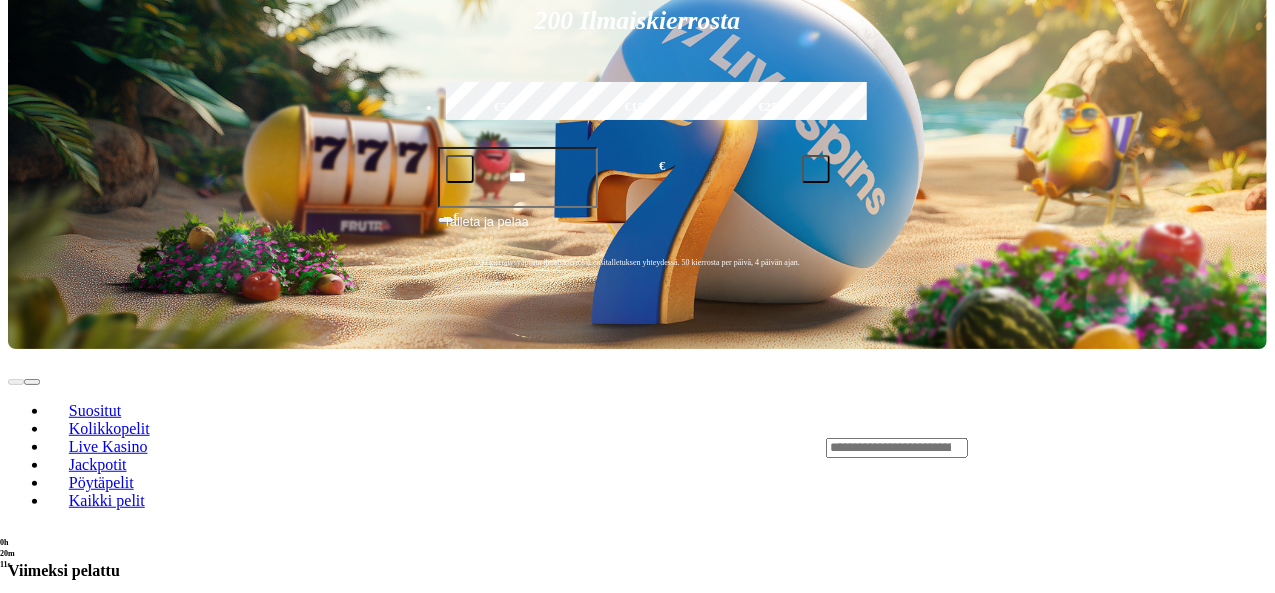 click at bounding box center (48, 1832) 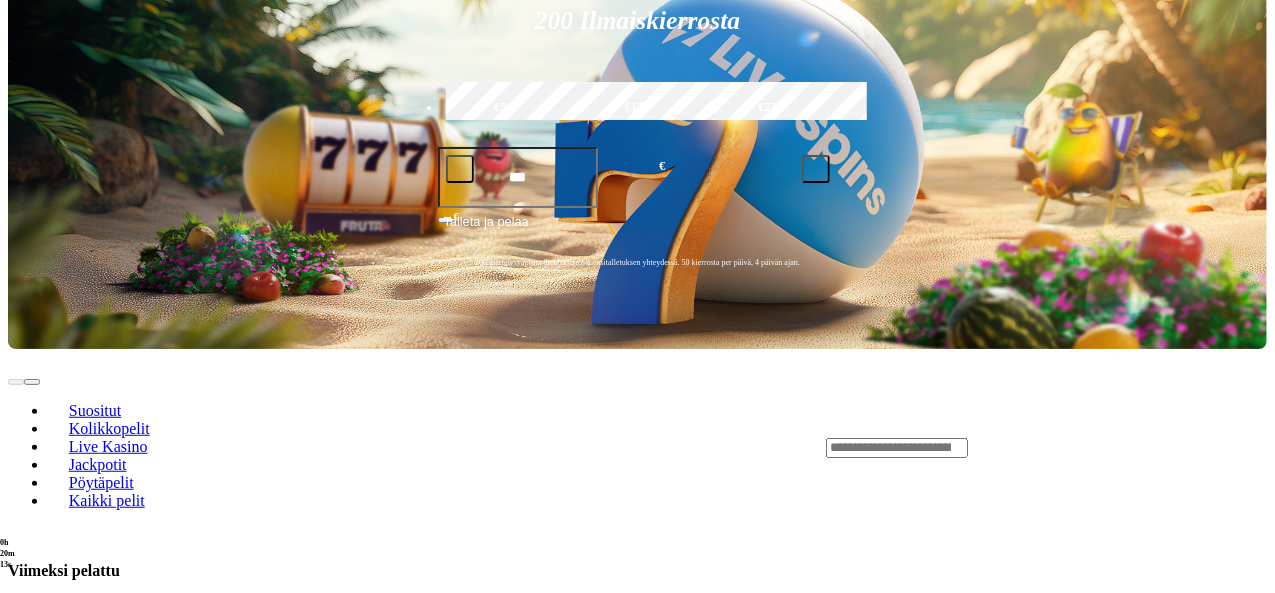 scroll, scrollTop: 0, scrollLeft: 0, axis: both 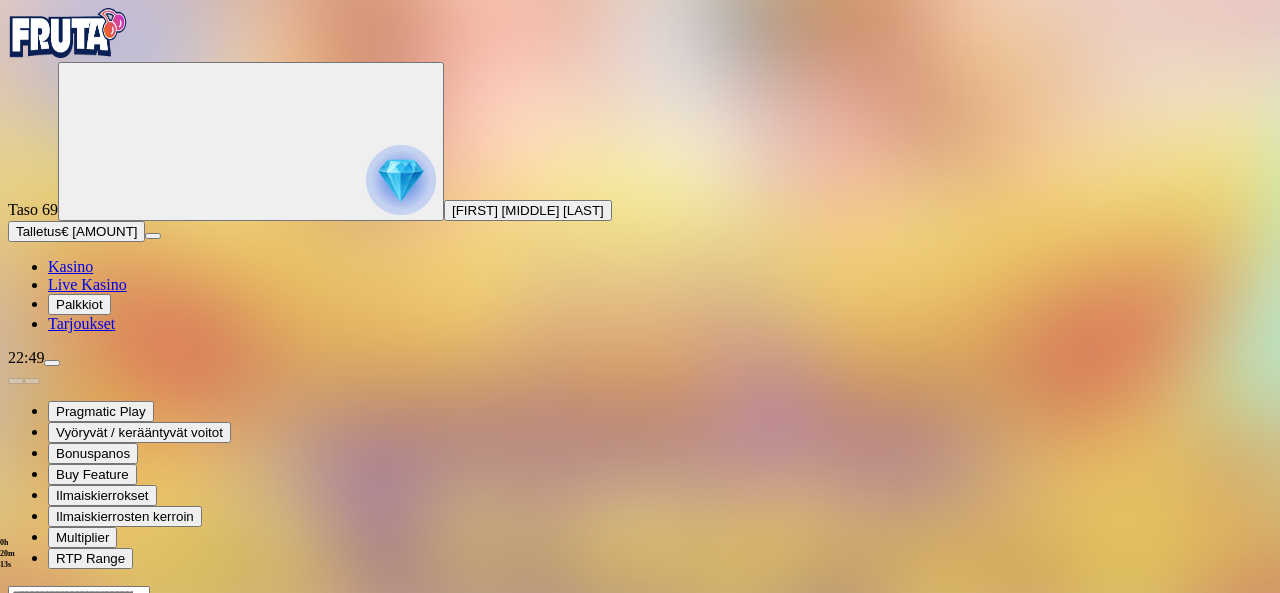 click at bounding box center (48, 778) 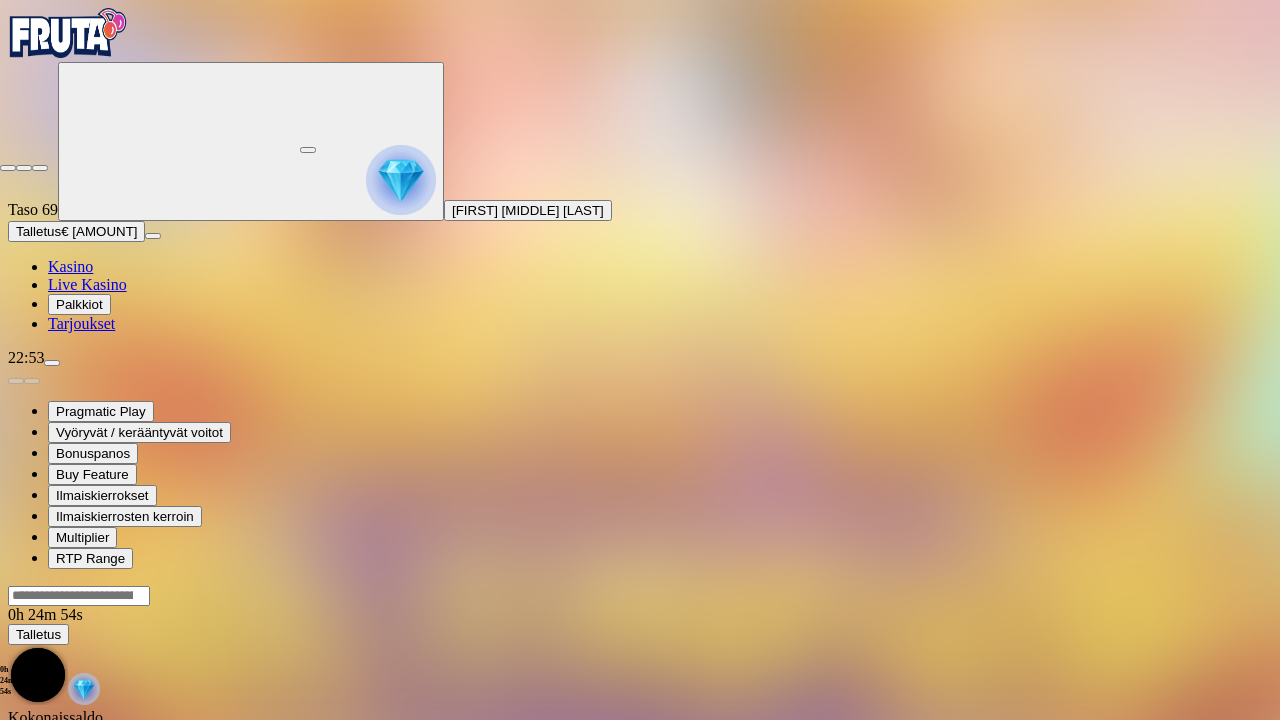 click at bounding box center (8, 168) 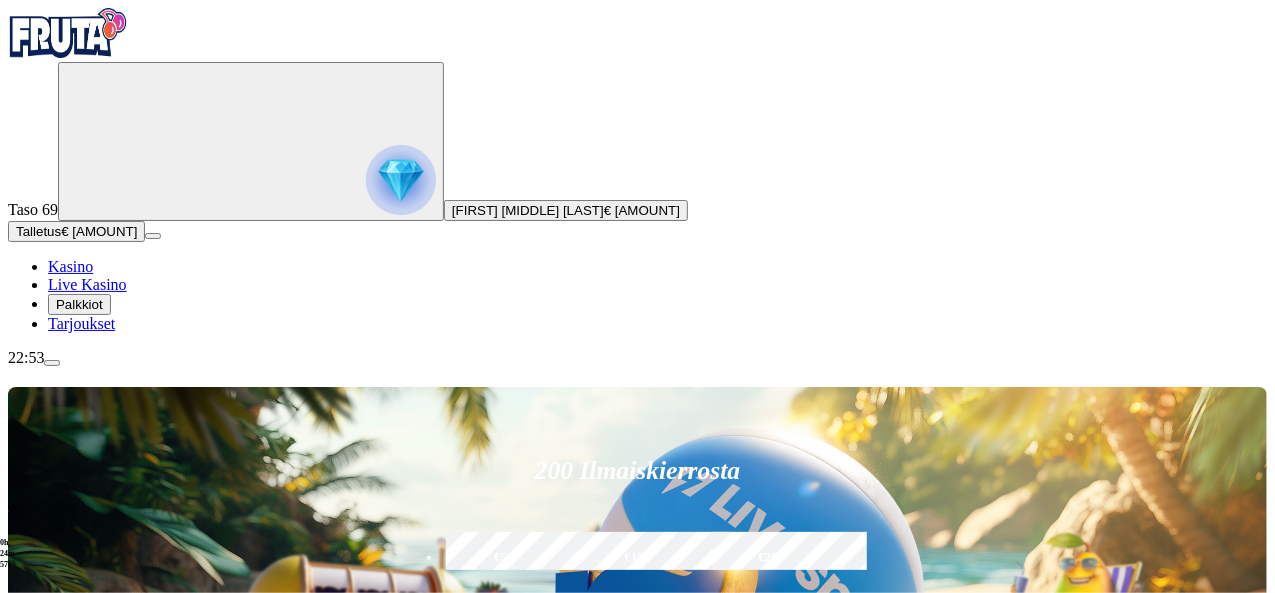 click at bounding box center (897, 898) 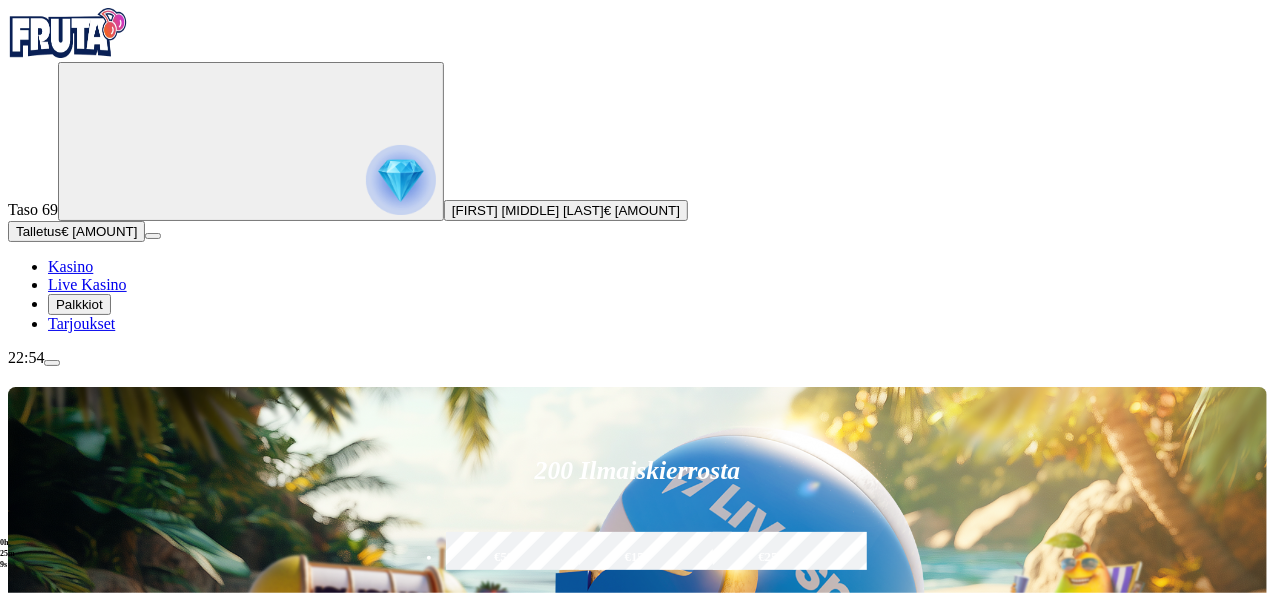 scroll, scrollTop: 634, scrollLeft: 0, axis: vertical 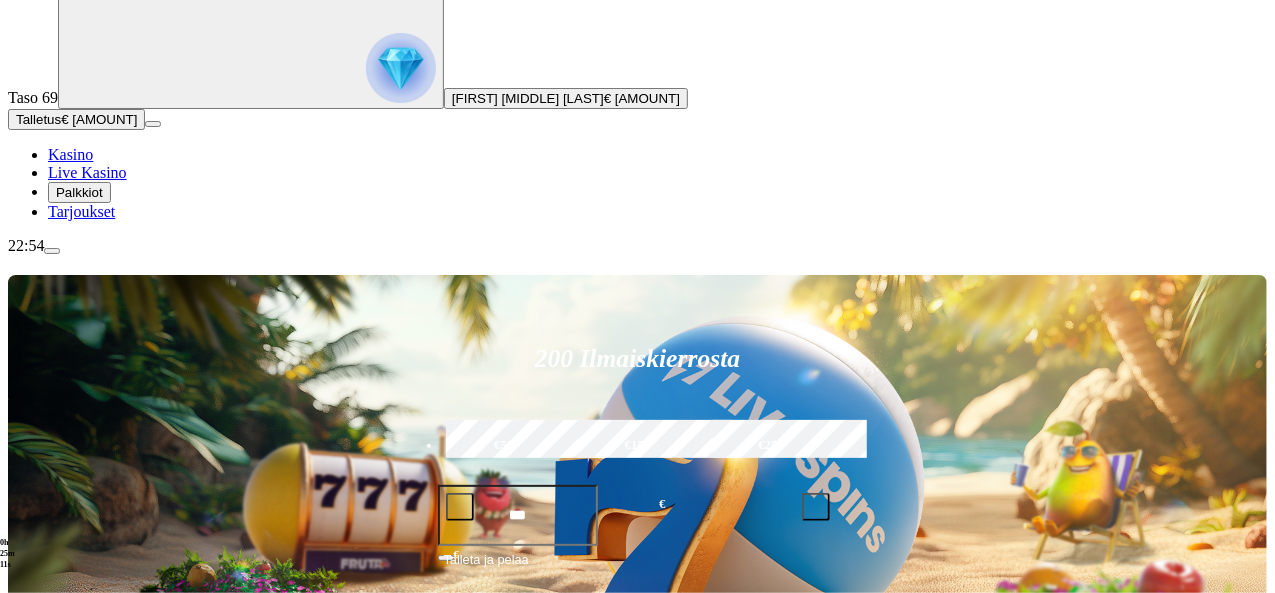 type on "*****" 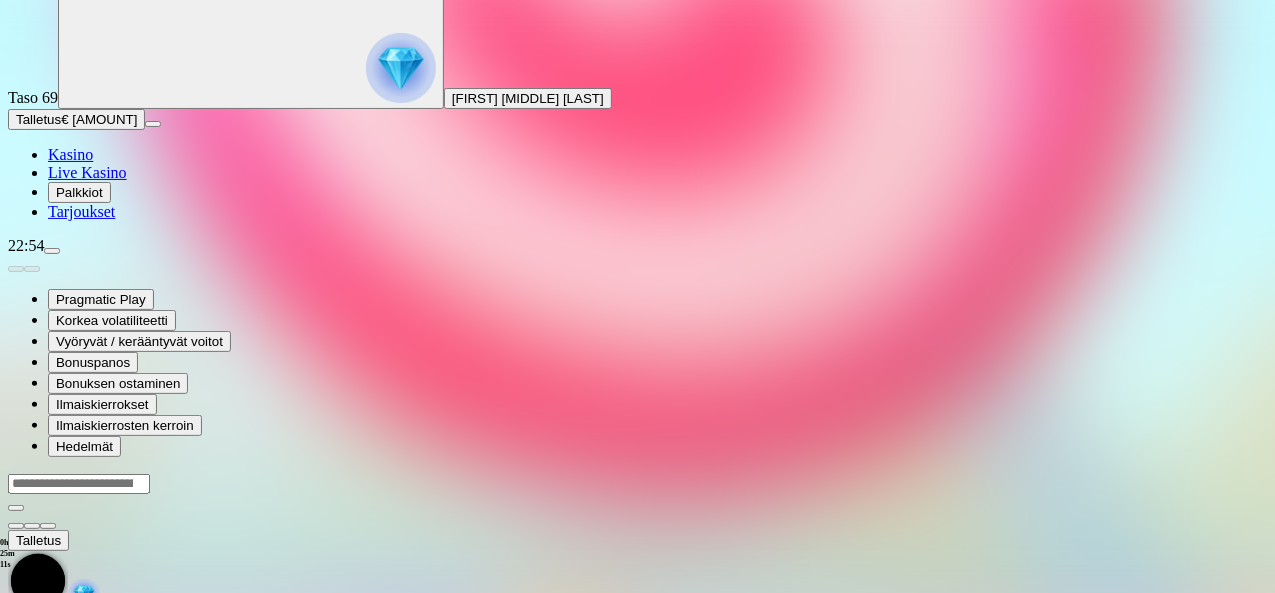 scroll, scrollTop: 0, scrollLeft: 0, axis: both 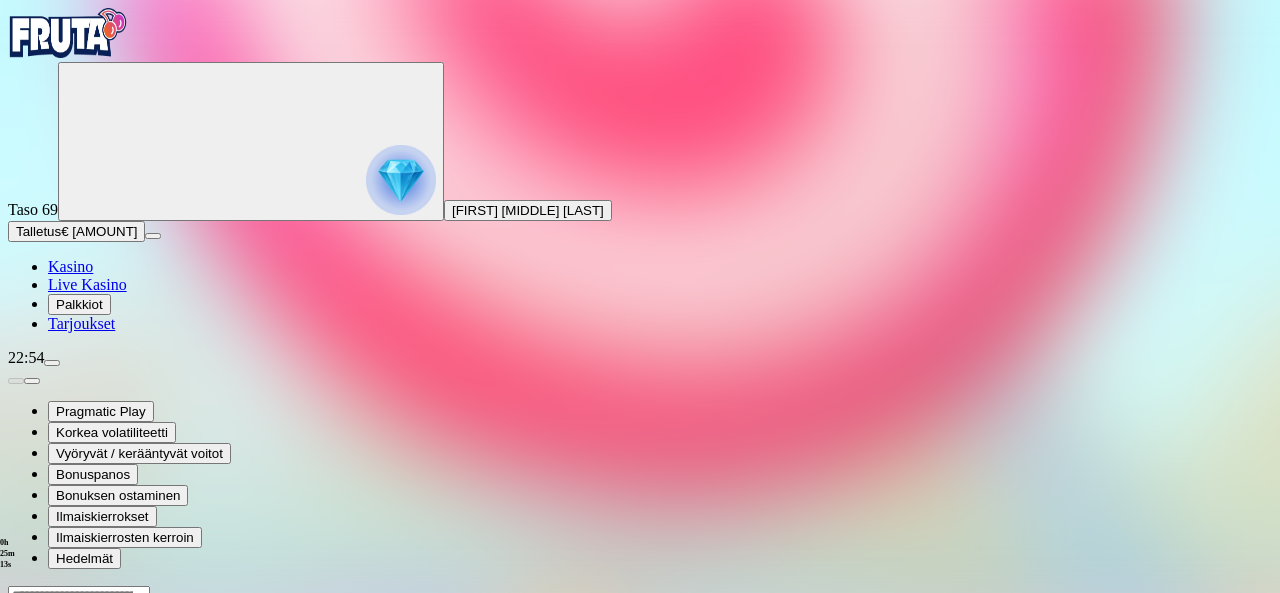 click at bounding box center (48, 778) 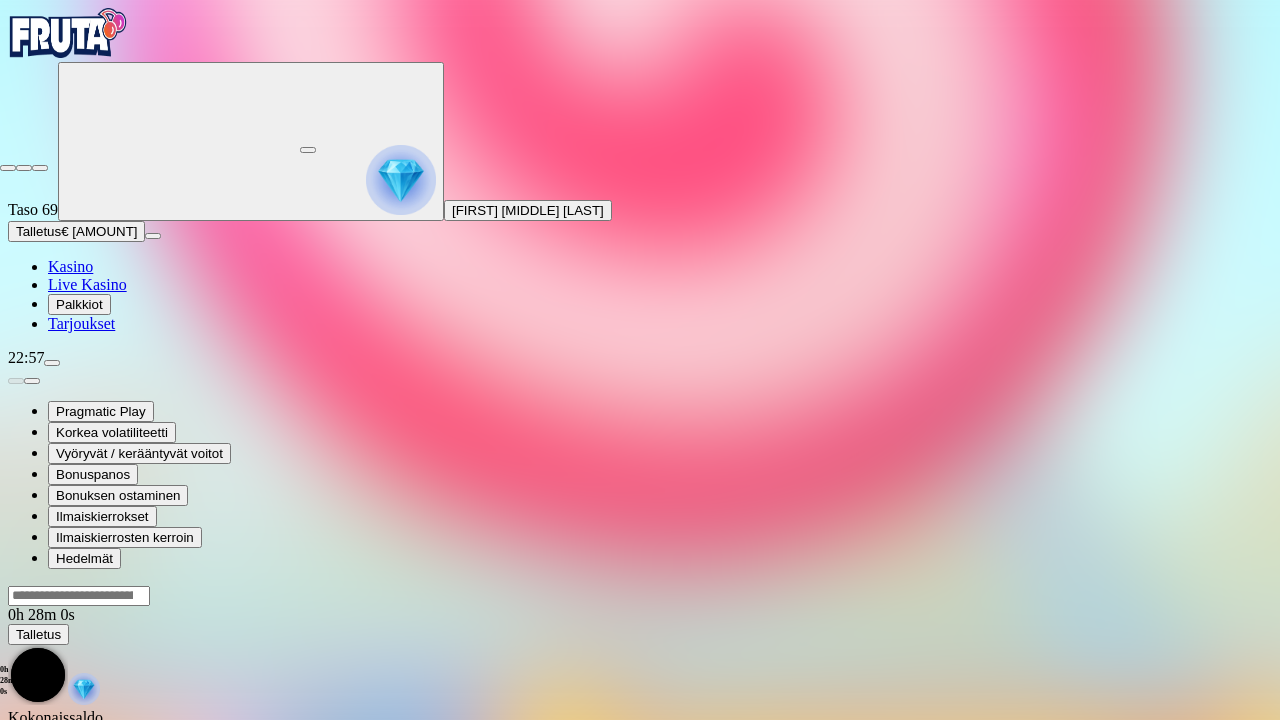 click at bounding box center [8, 168] 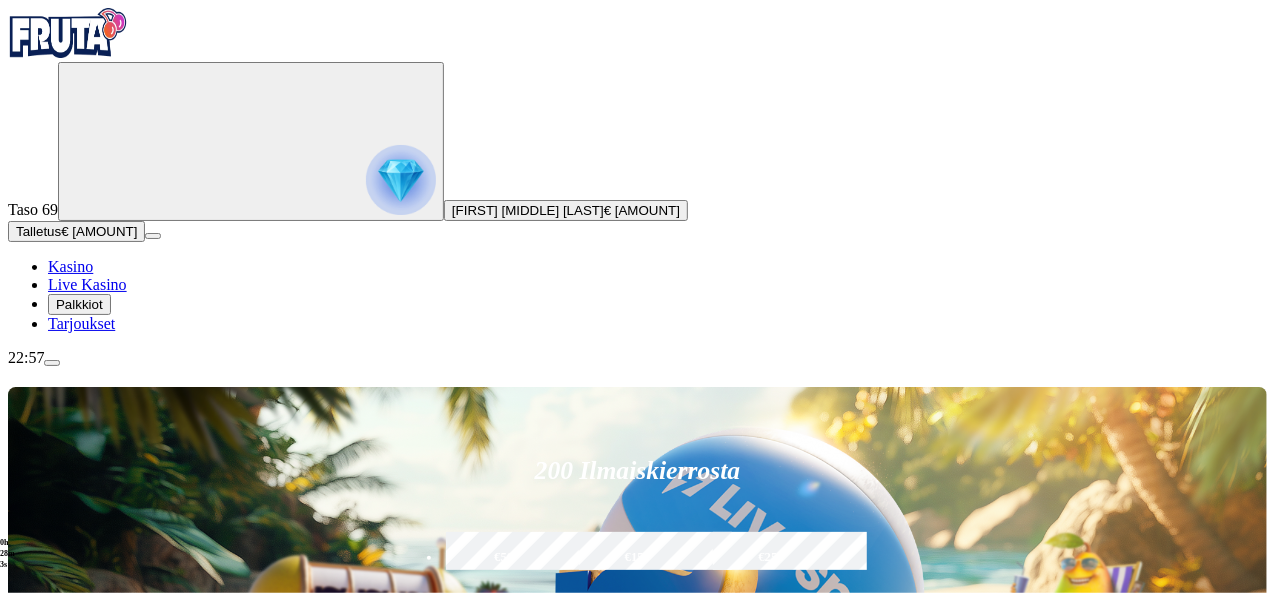 click at bounding box center [897, 898] 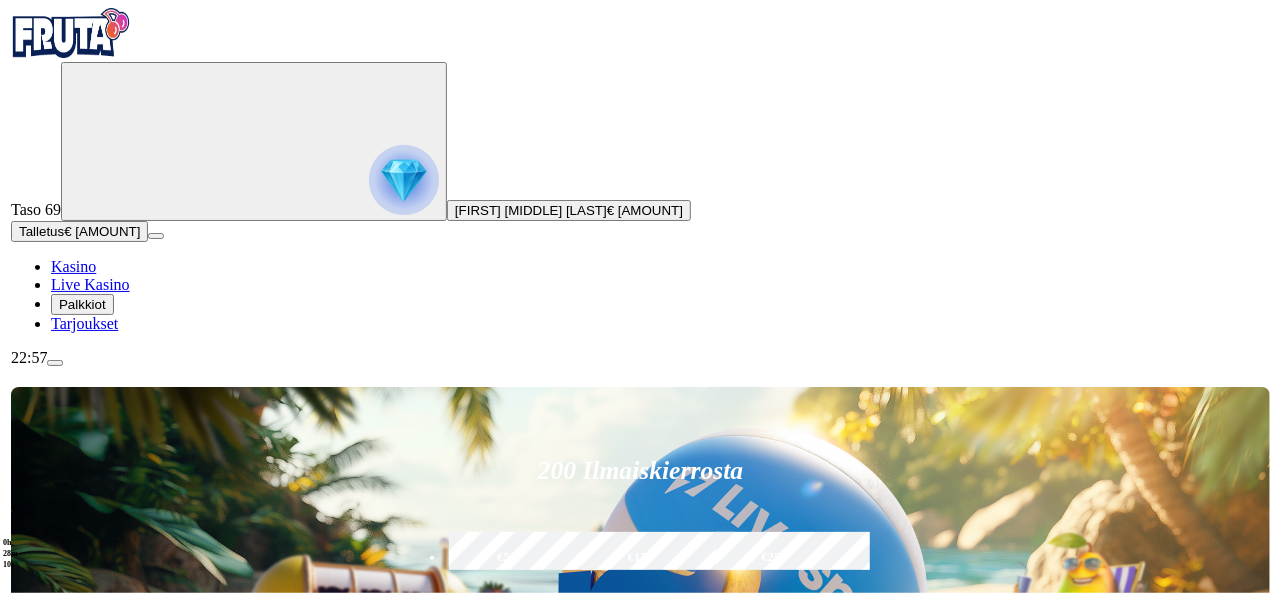 scroll, scrollTop: 136, scrollLeft: 0, axis: vertical 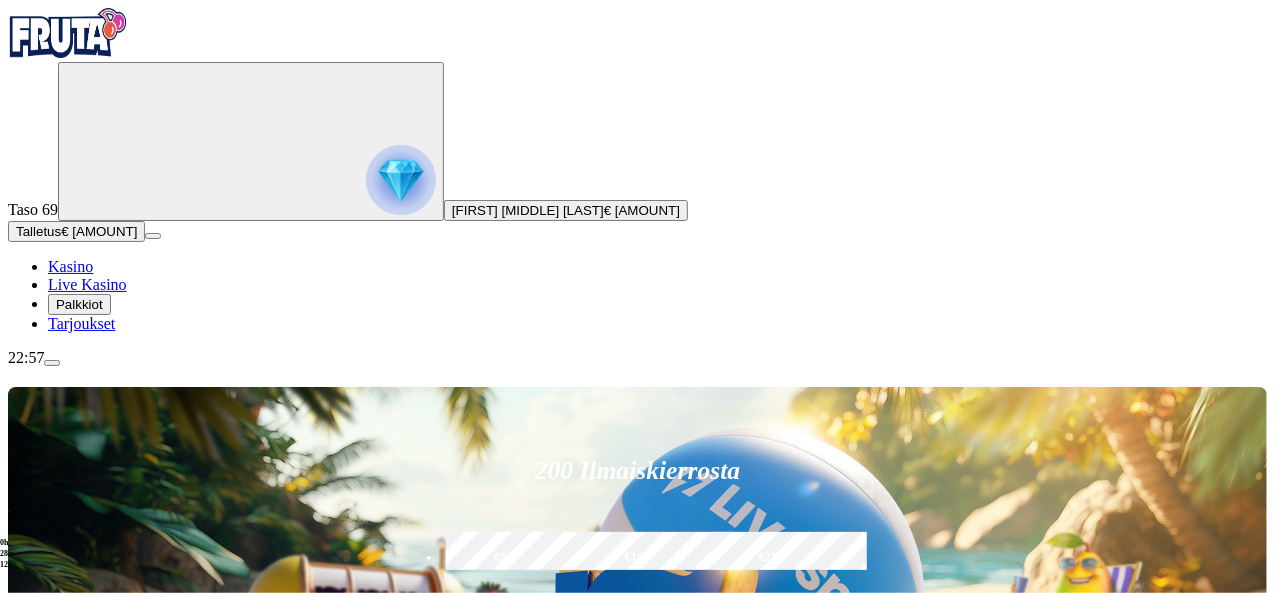 type on "********" 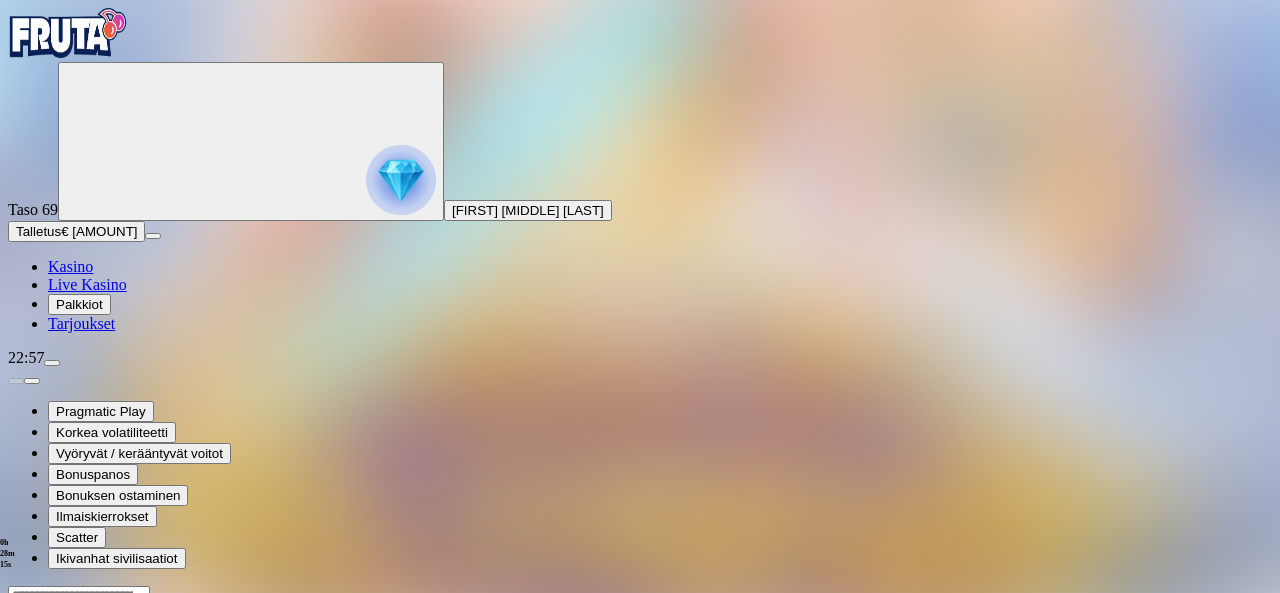 click at bounding box center (48, 778) 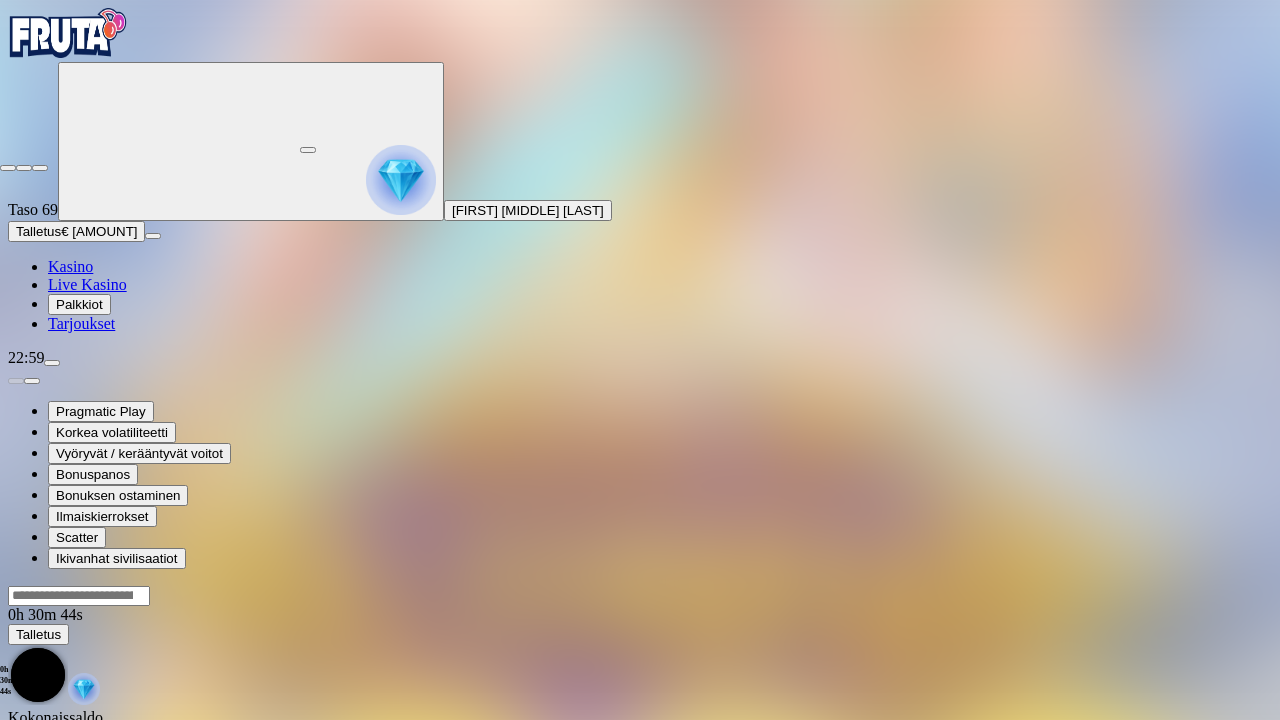 click at bounding box center (8, 168) 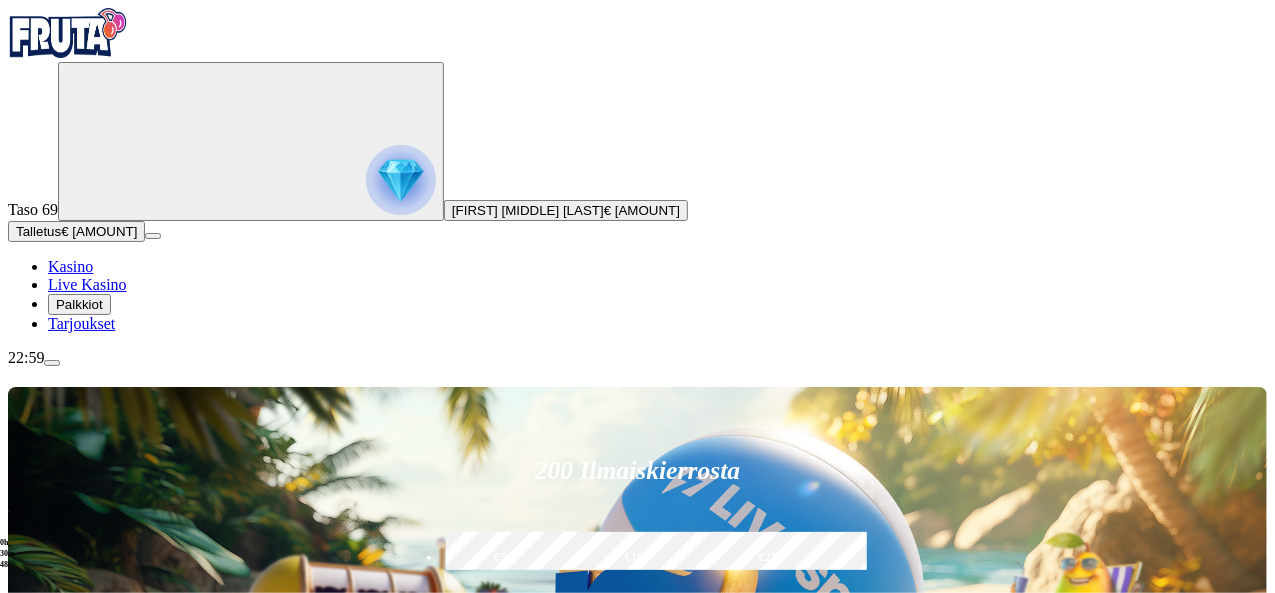 click at bounding box center [897, 898] 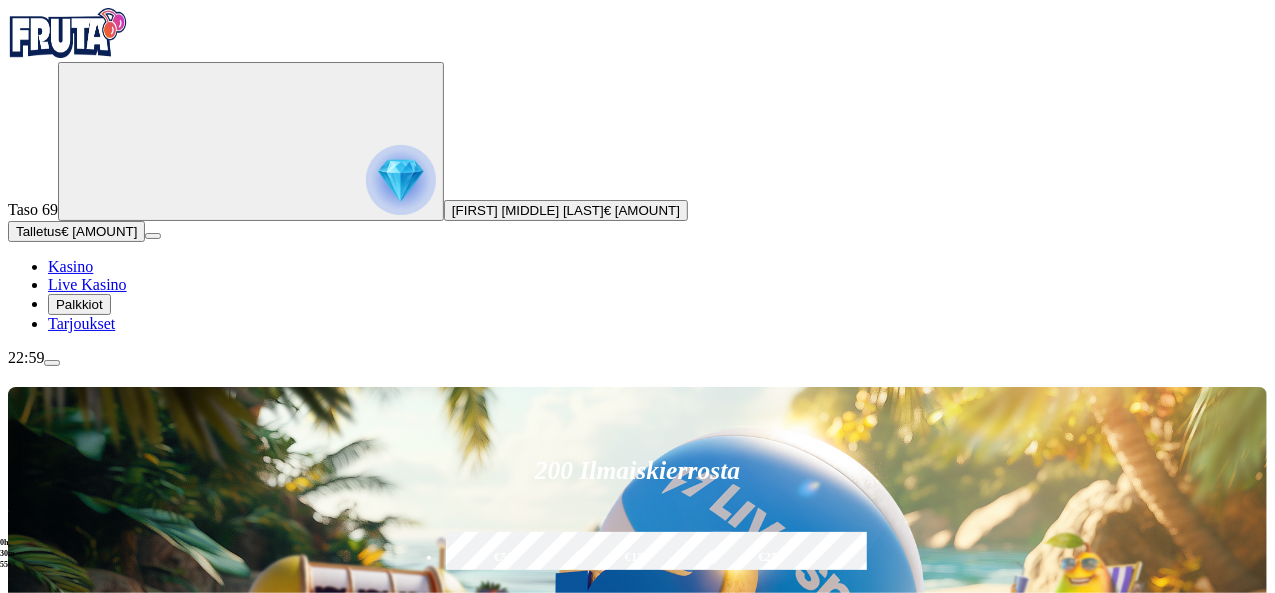 type on "****" 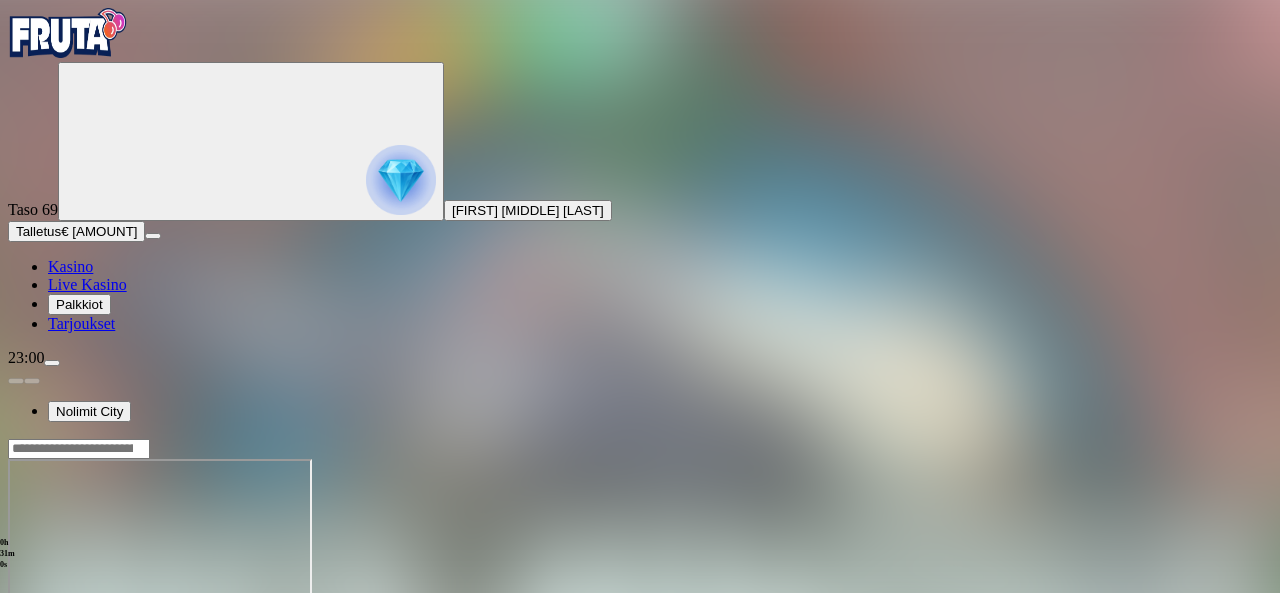 click at bounding box center (48, 631) 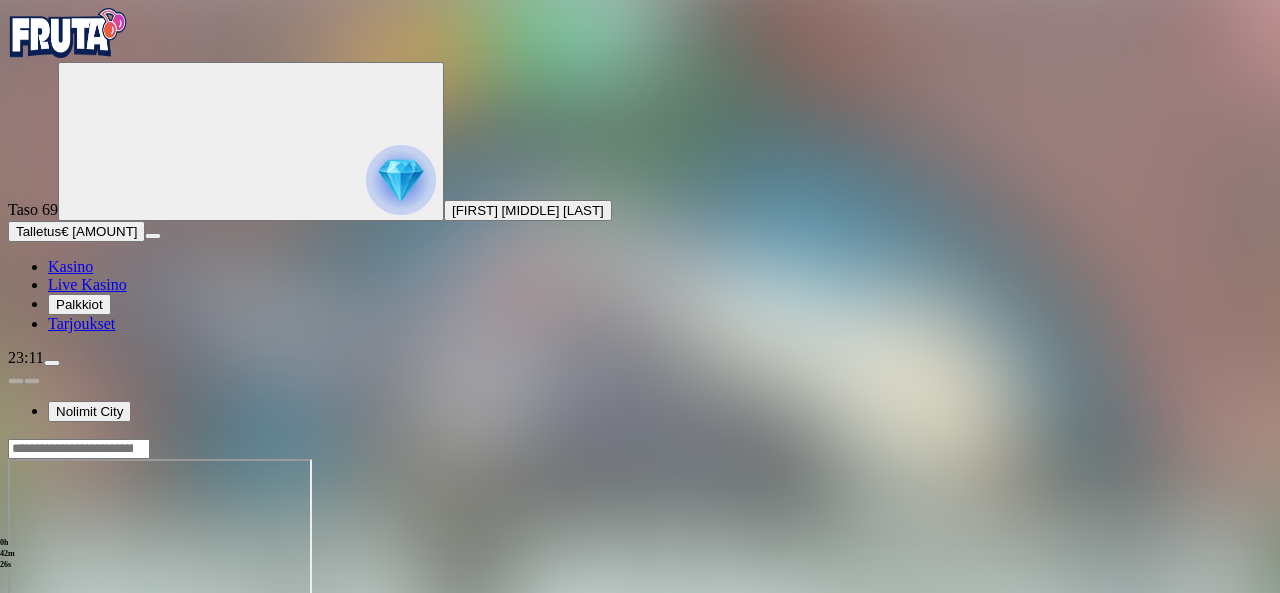 drag, startPoint x: 114, startPoint y: 369, endPoint x: 94, endPoint y: 366, distance: 20.22375 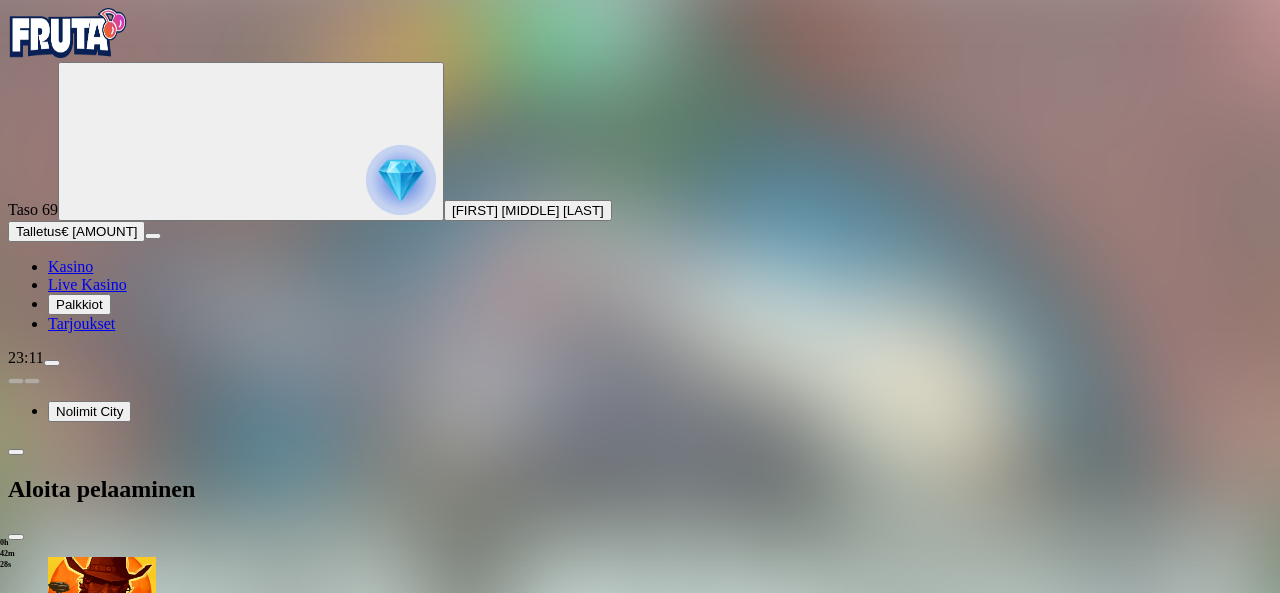 drag, startPoint x: 412, startPoint y: 170, endPoint x: 406, endPoint y: 354, distance: 184.0978 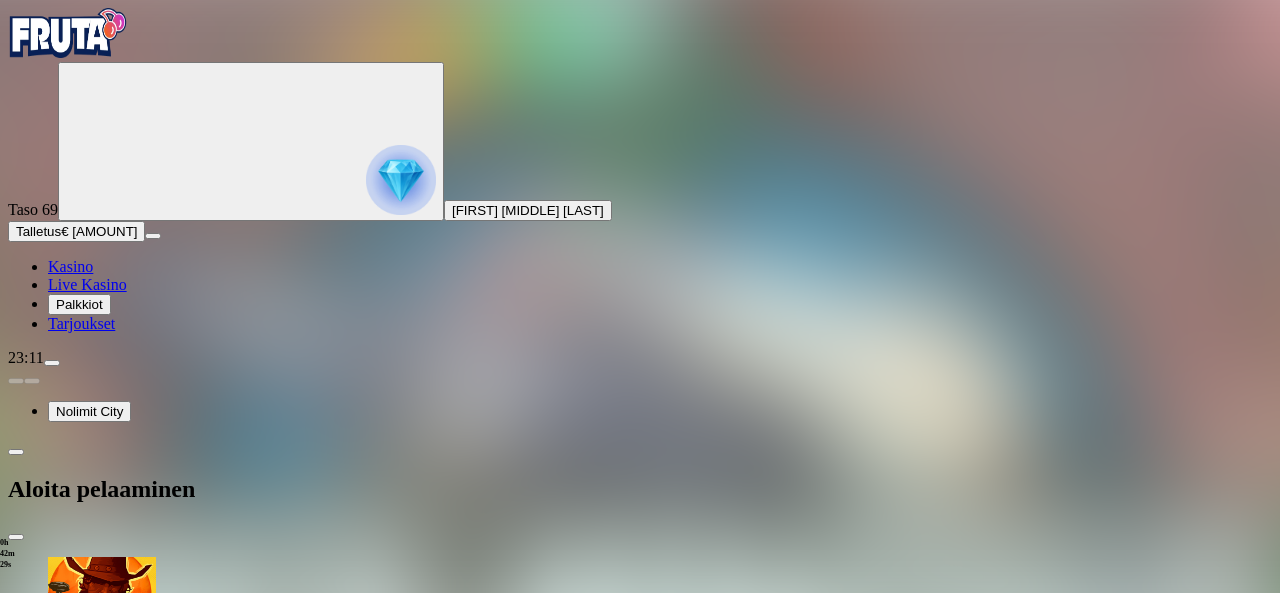 click on "***" at bounding box center [79, 1949] 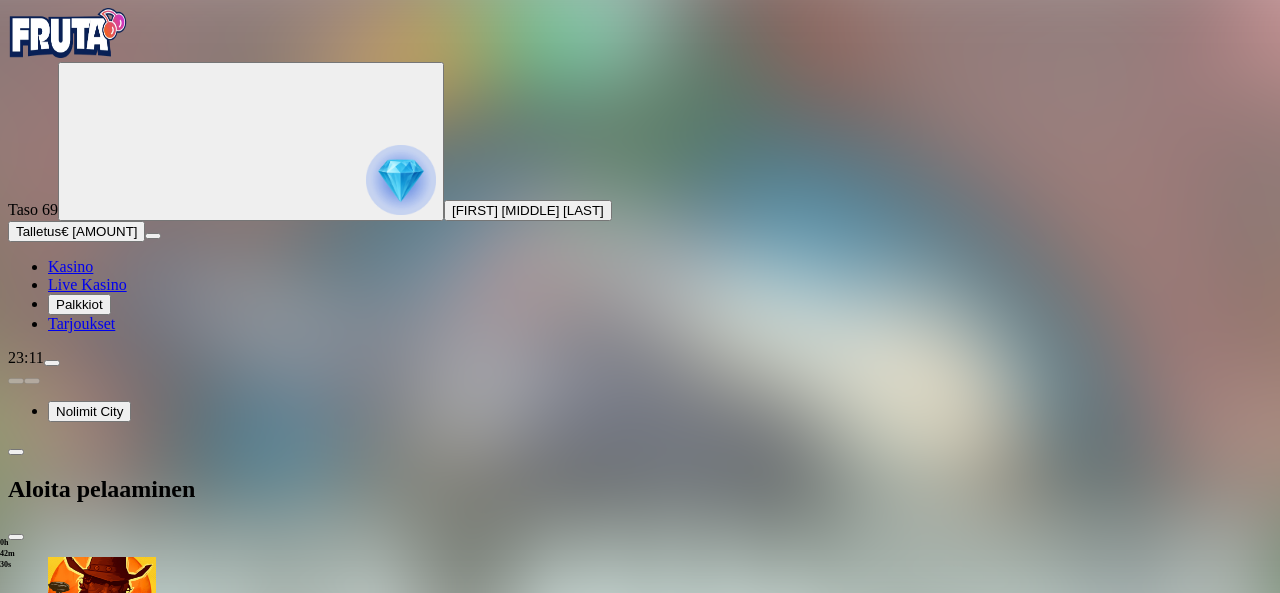type on "*" 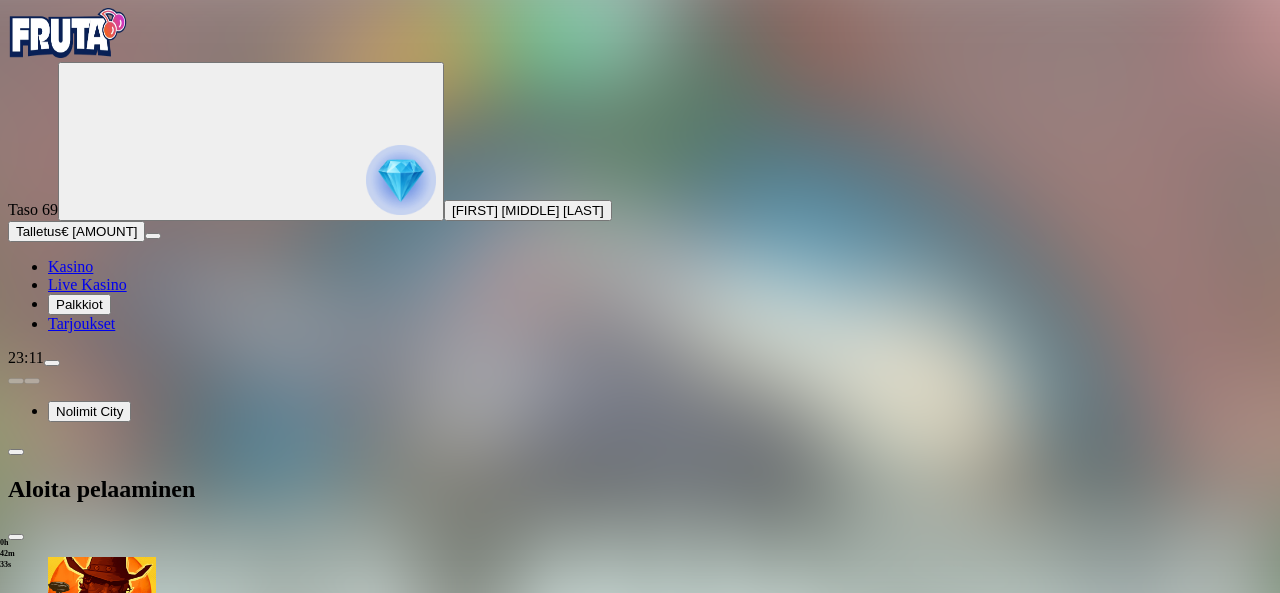 type on "**" 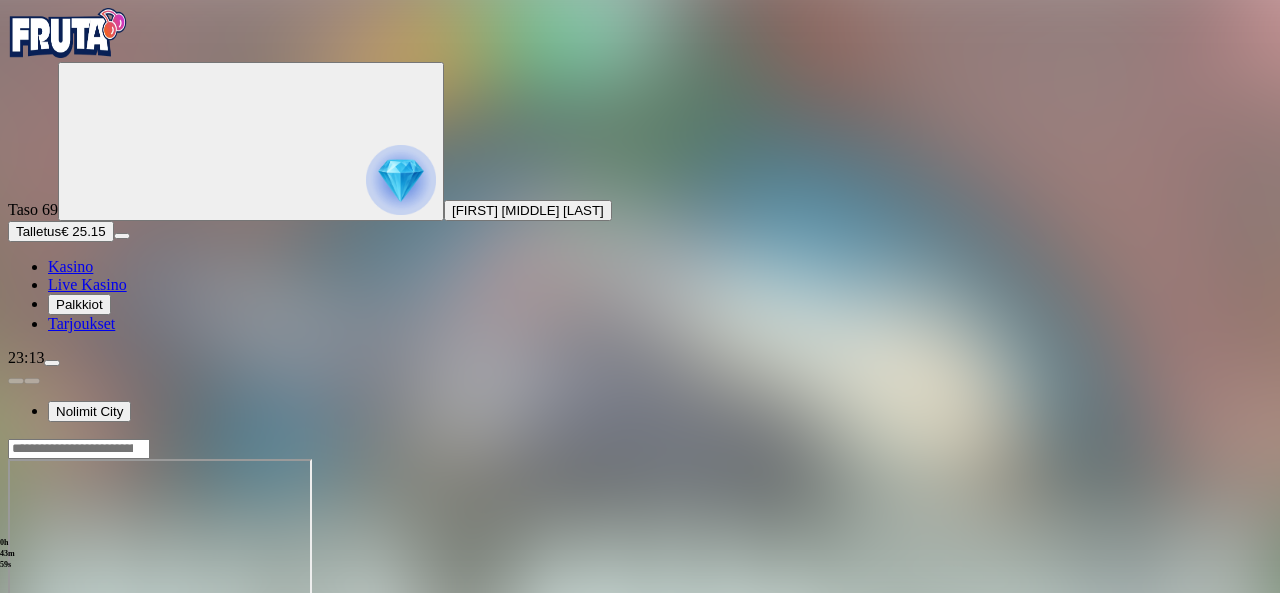 click at bounding box center [48, 631] 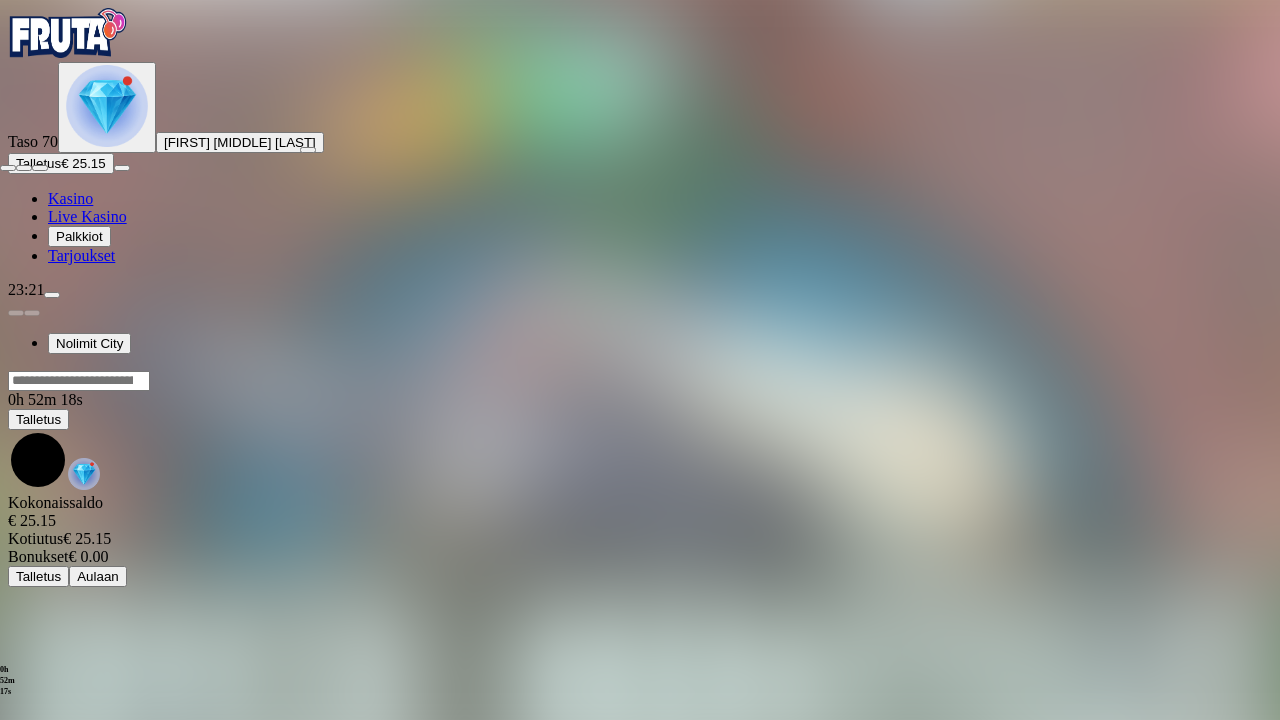 click at bounding box center [8, 168] 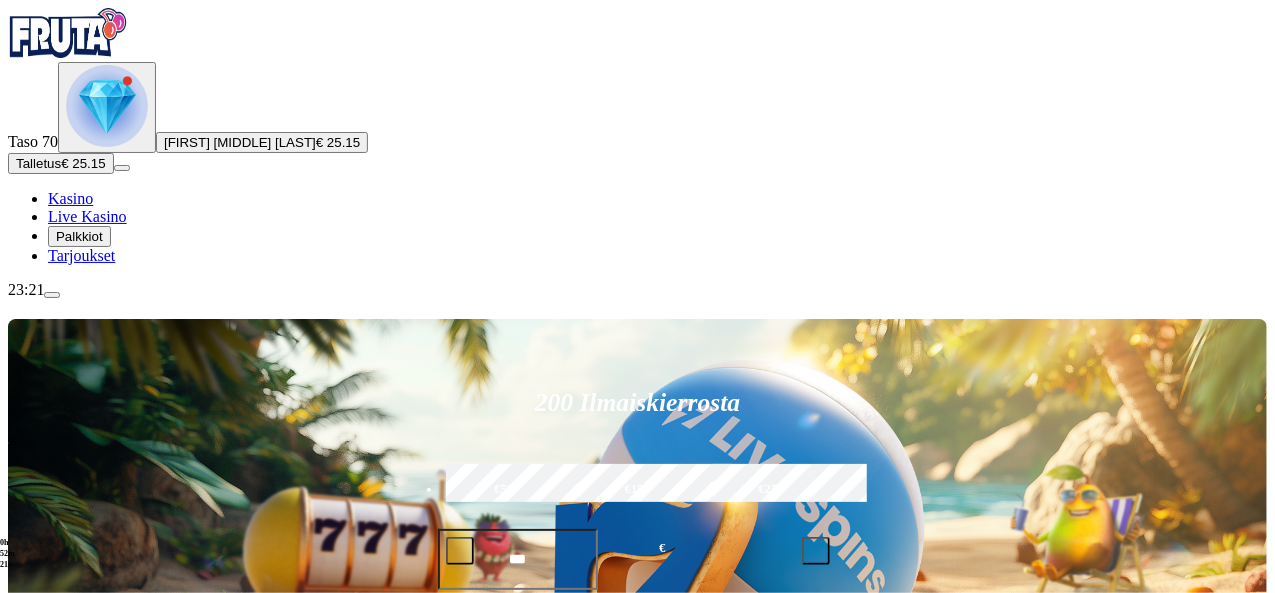 click at bounding box center [897, 830] 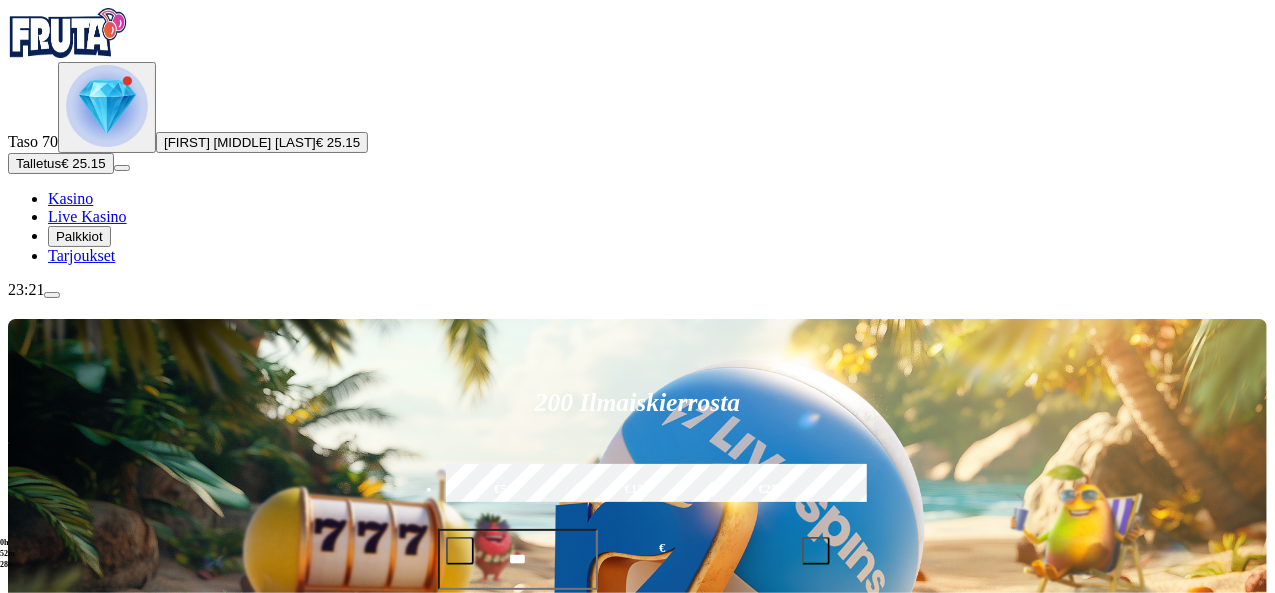 type on "****" 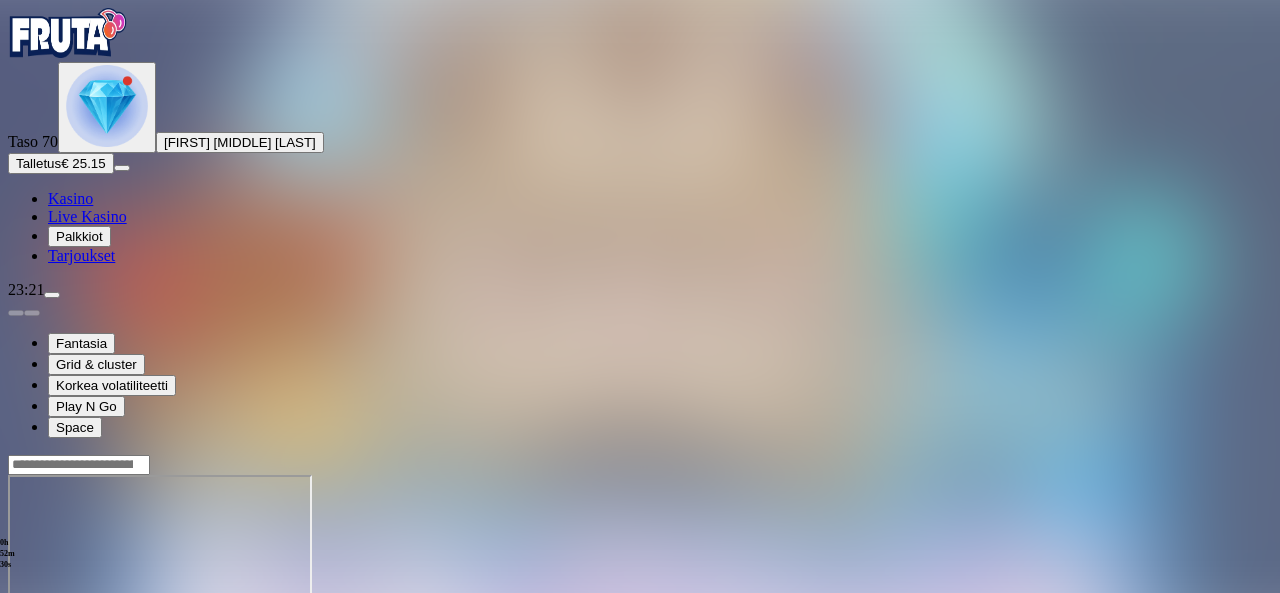 click at bounding box center [48, 647] 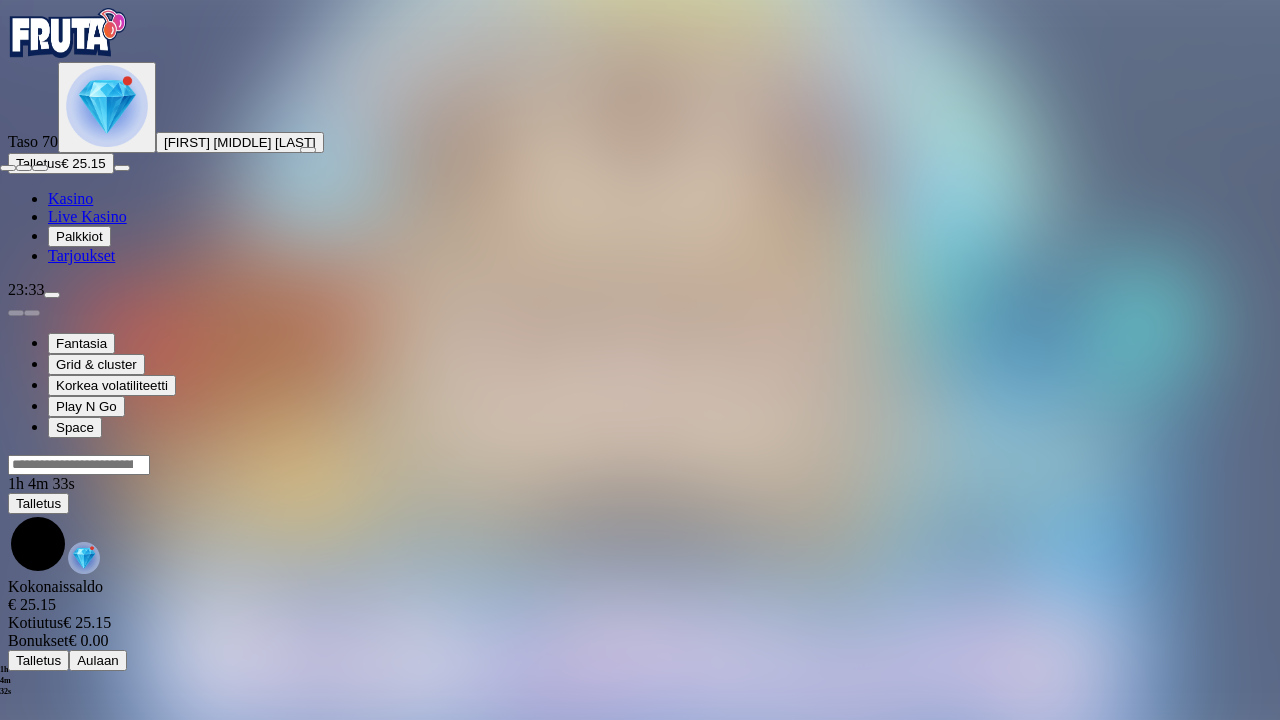 click at bounding box center (8, 168) 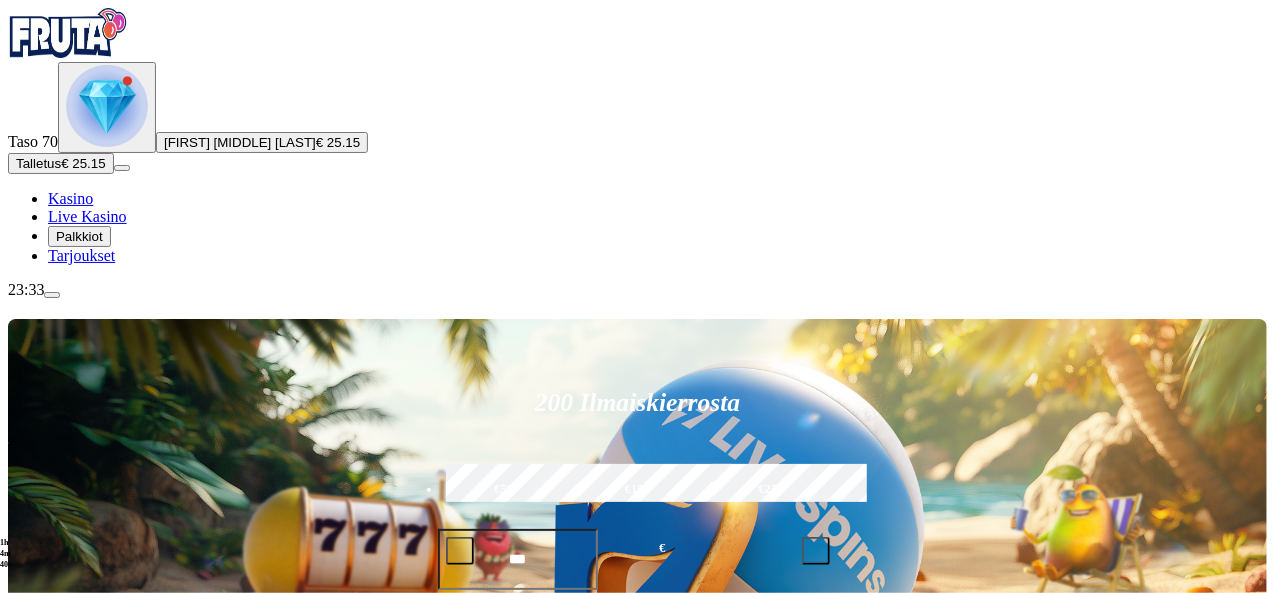 click at bounding box center (107, 106) 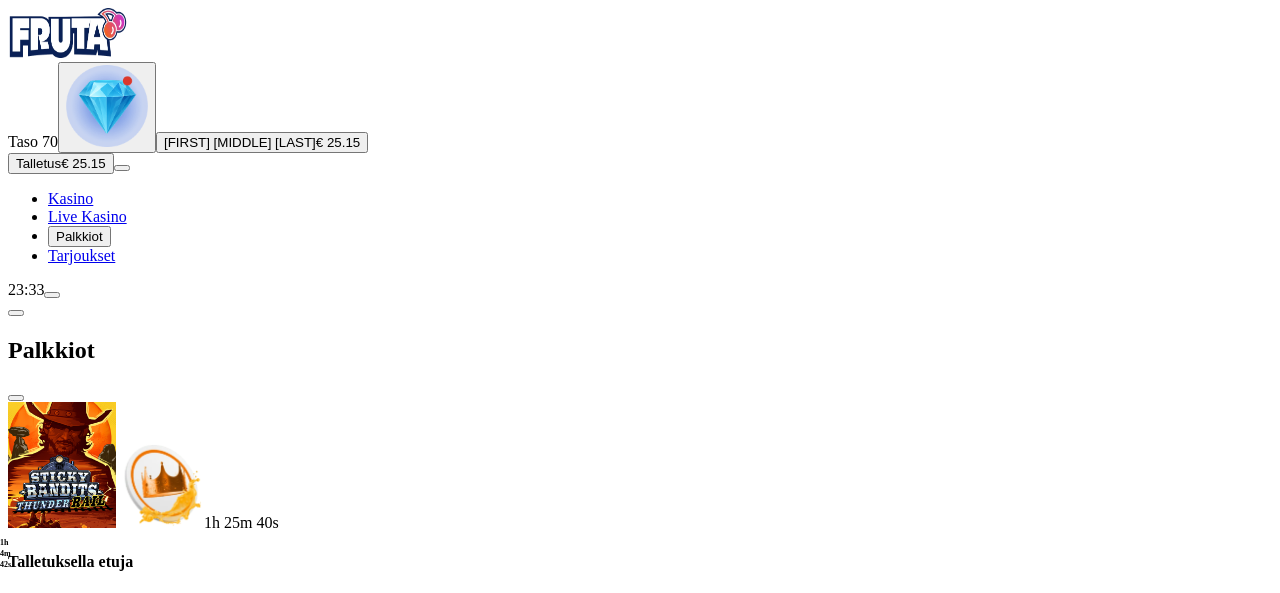 scroll, scrollTop: 452, scrollLeft: 0, axis: vertical 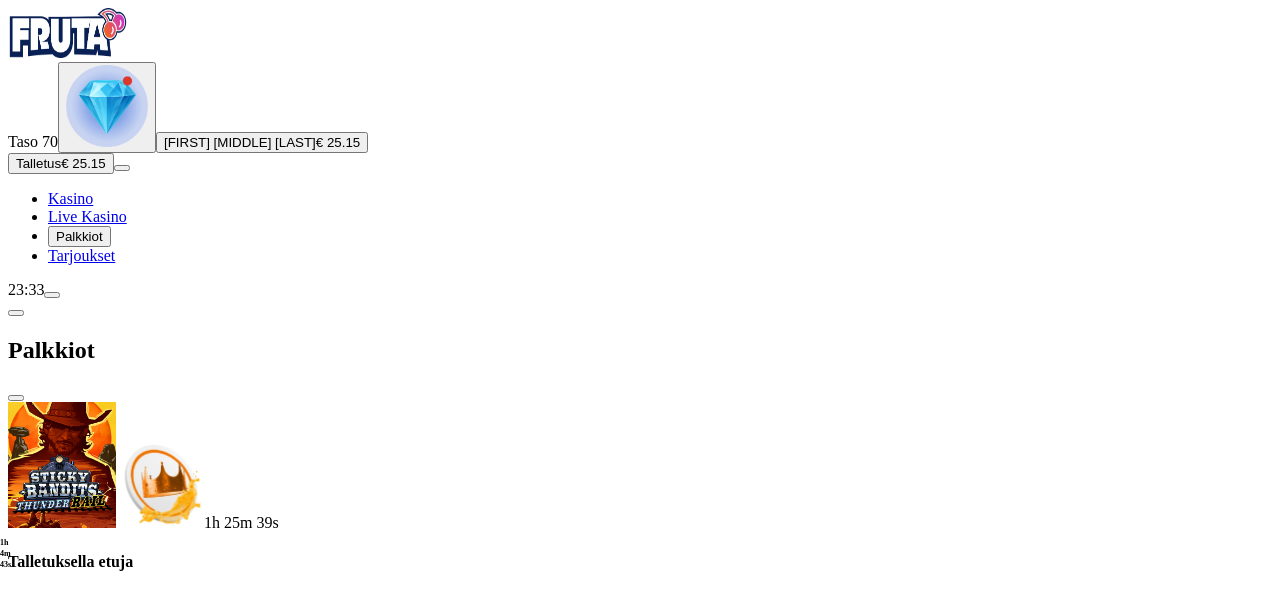 click at bounding box center [112, 1657] 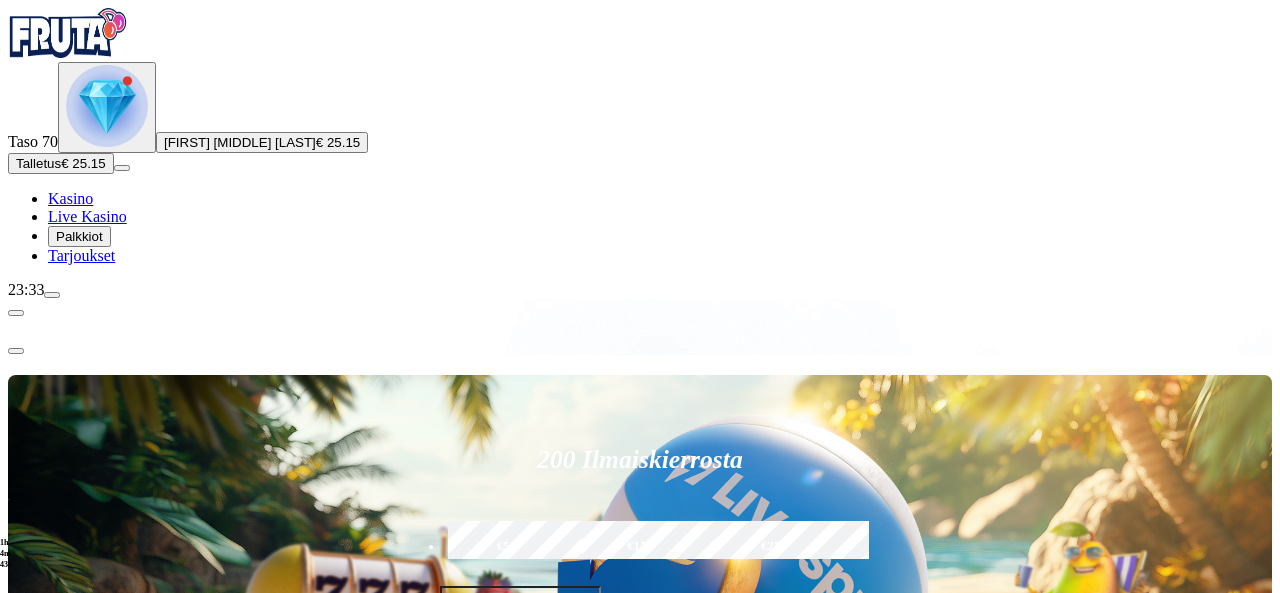 scroll, scrollTop: 0, scrollLeft: 0, axis: both 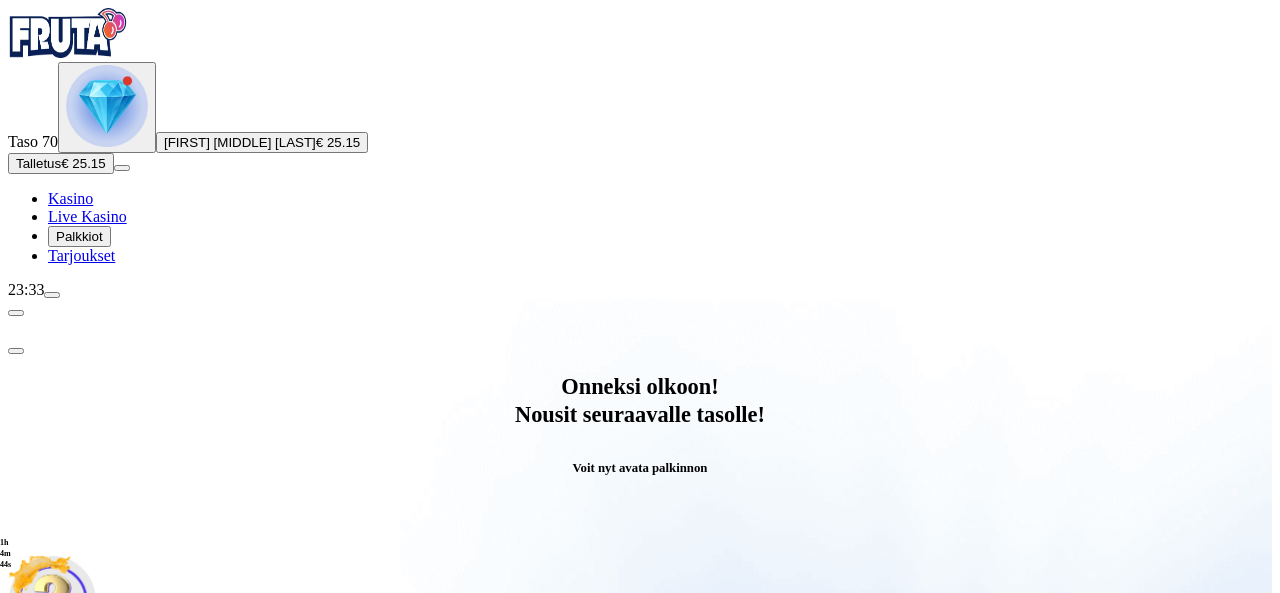 click on "Avaa palkinto" at bounding box center [640, 795] 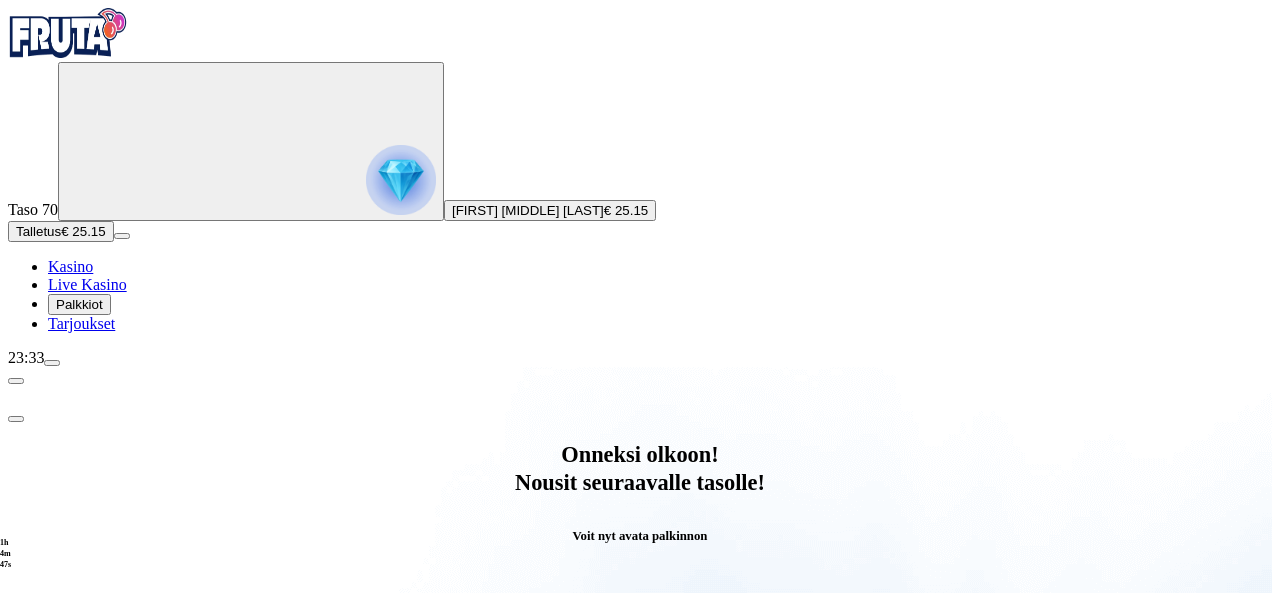 click at bounding box center (88, 1067) 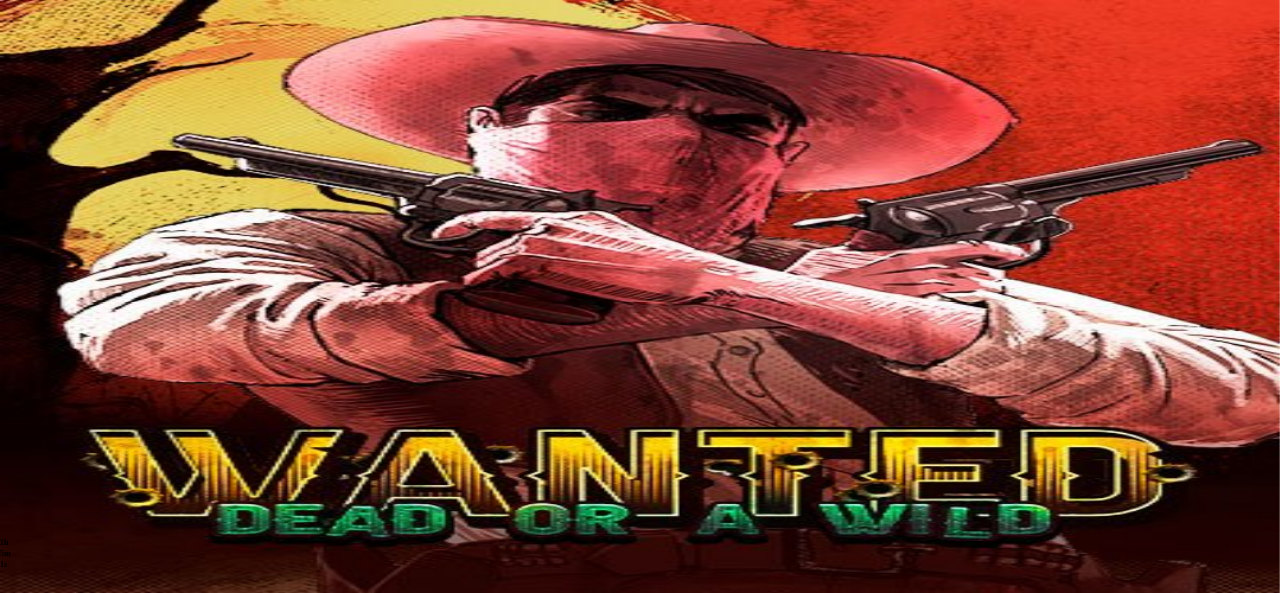 scroll, scrollTop: 0, scrollLeft: 0, axis: both 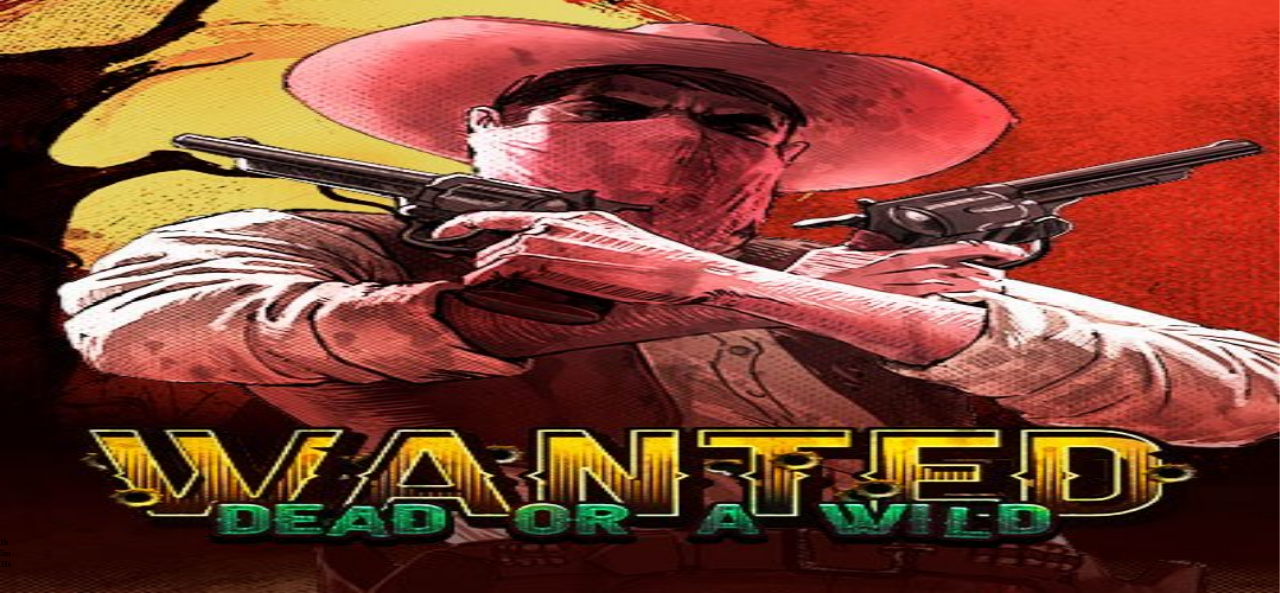 click at bounding box center [16, 820] 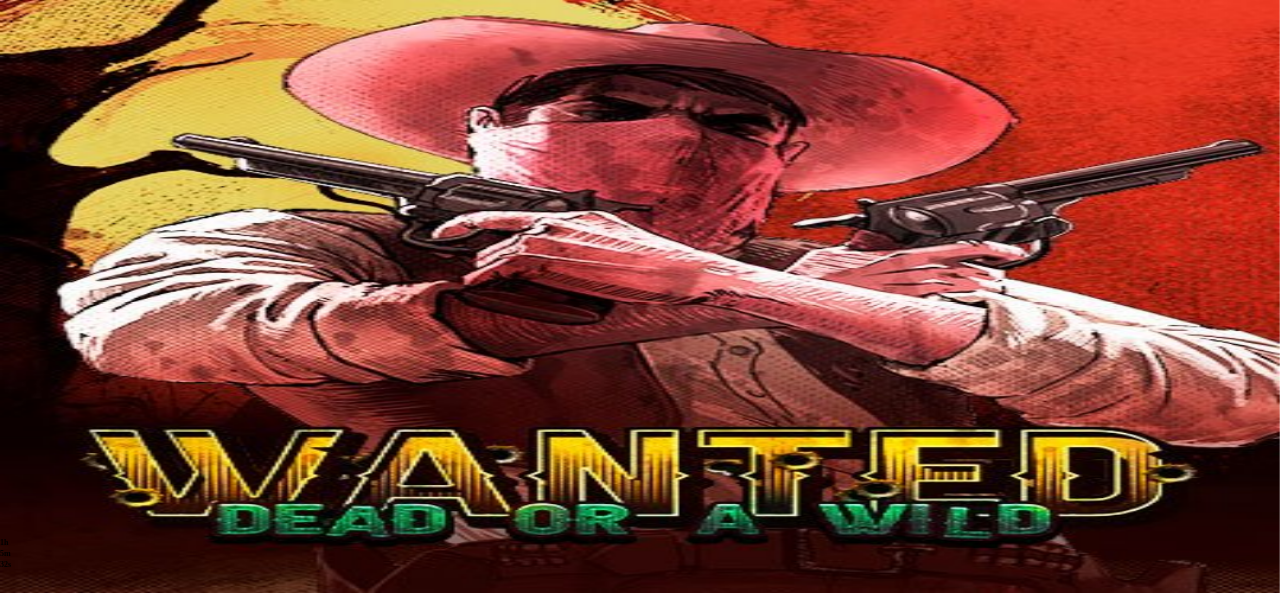 click at bounding box center (16, 820) 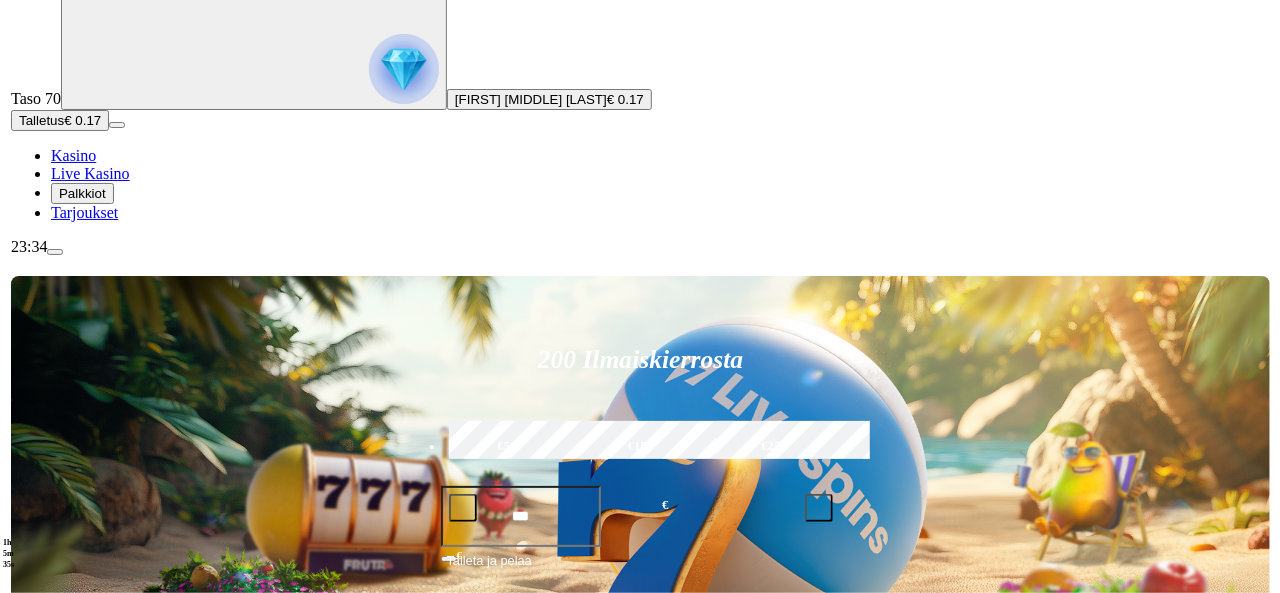 scroll, scrollTop: 110, scrollLeft: 0, axis: vertical 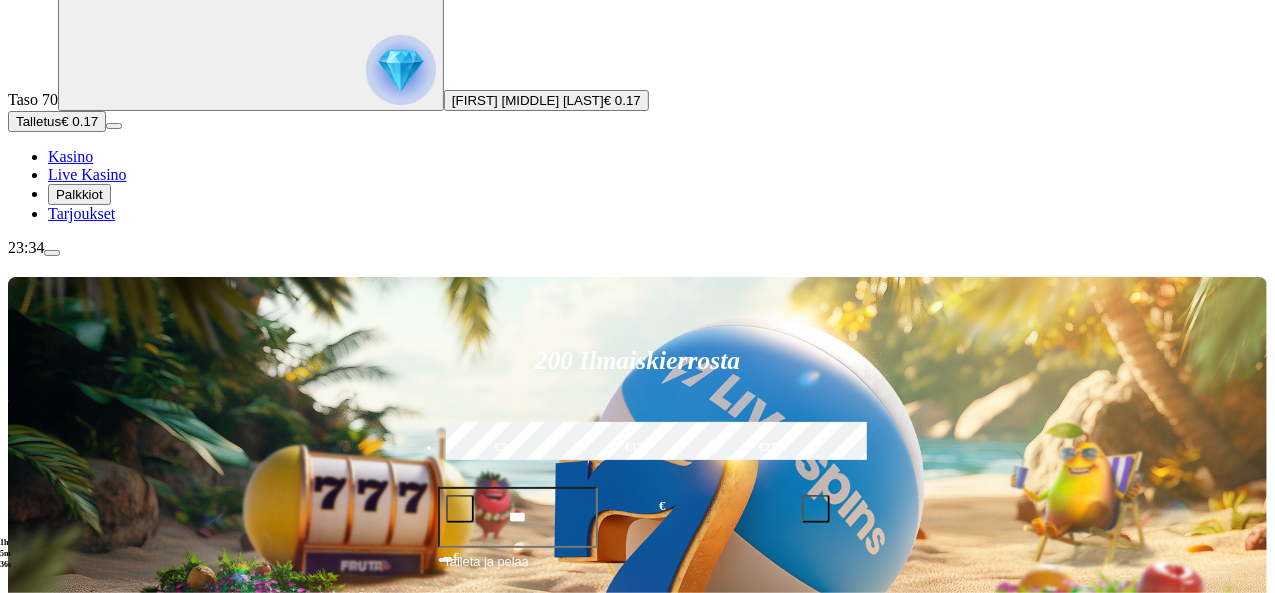 click at bounding box center (52, 253) 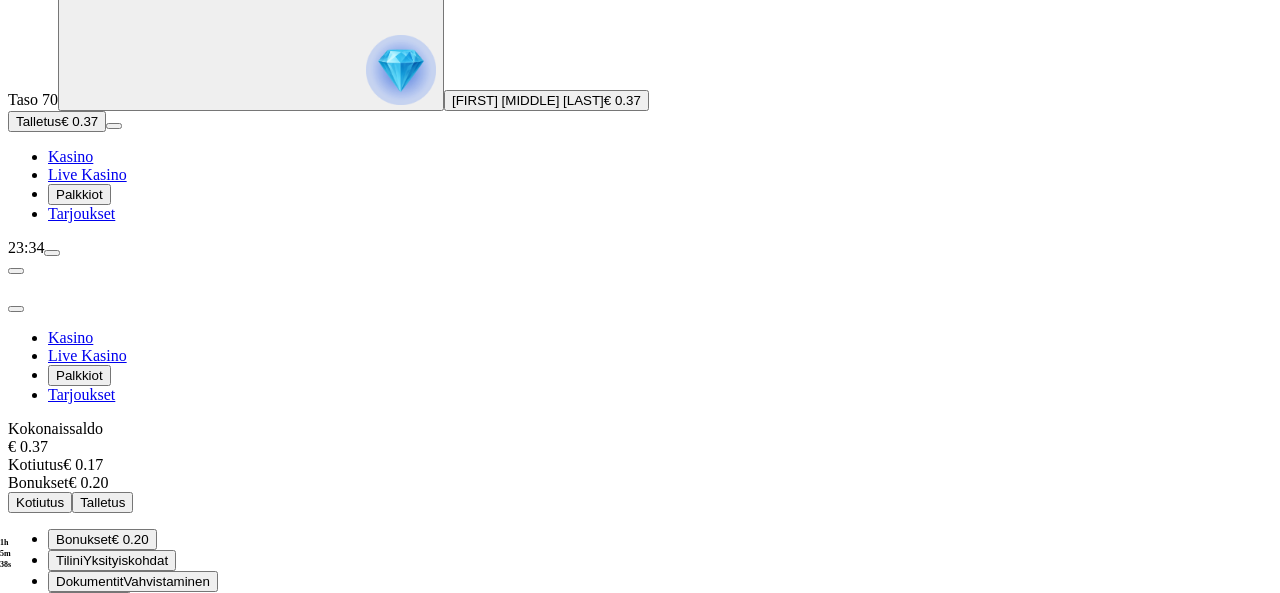click on "€ 0.20" at bounding box center [130, 539] 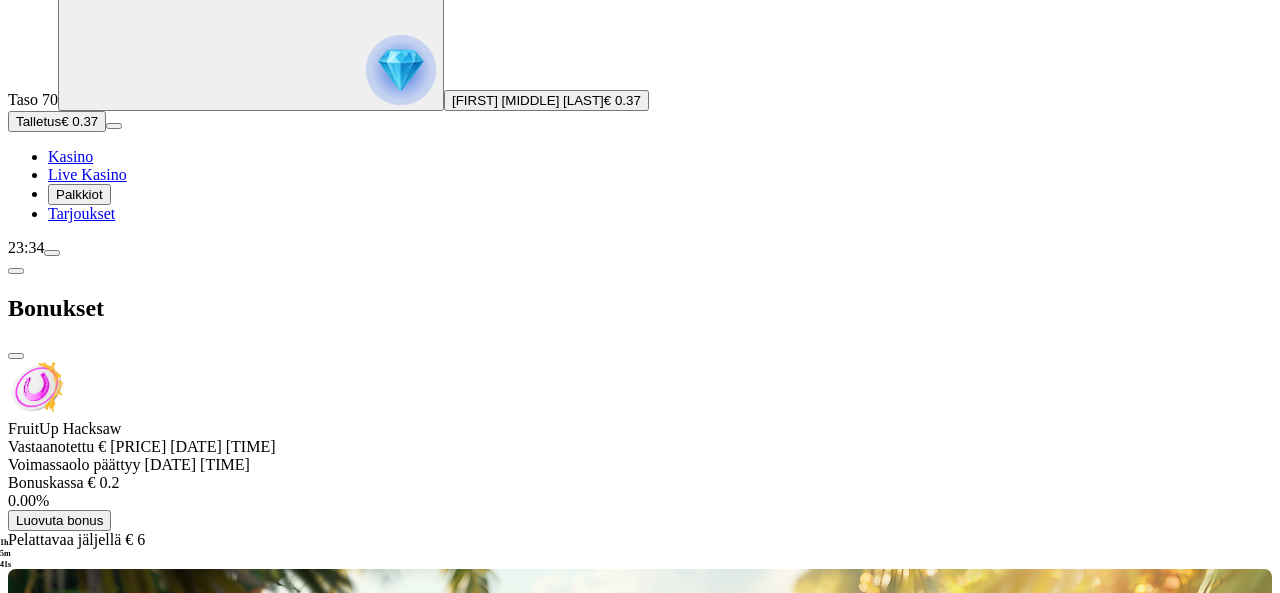 click on "Luovuta bonus" at bounding box center (59, 520) 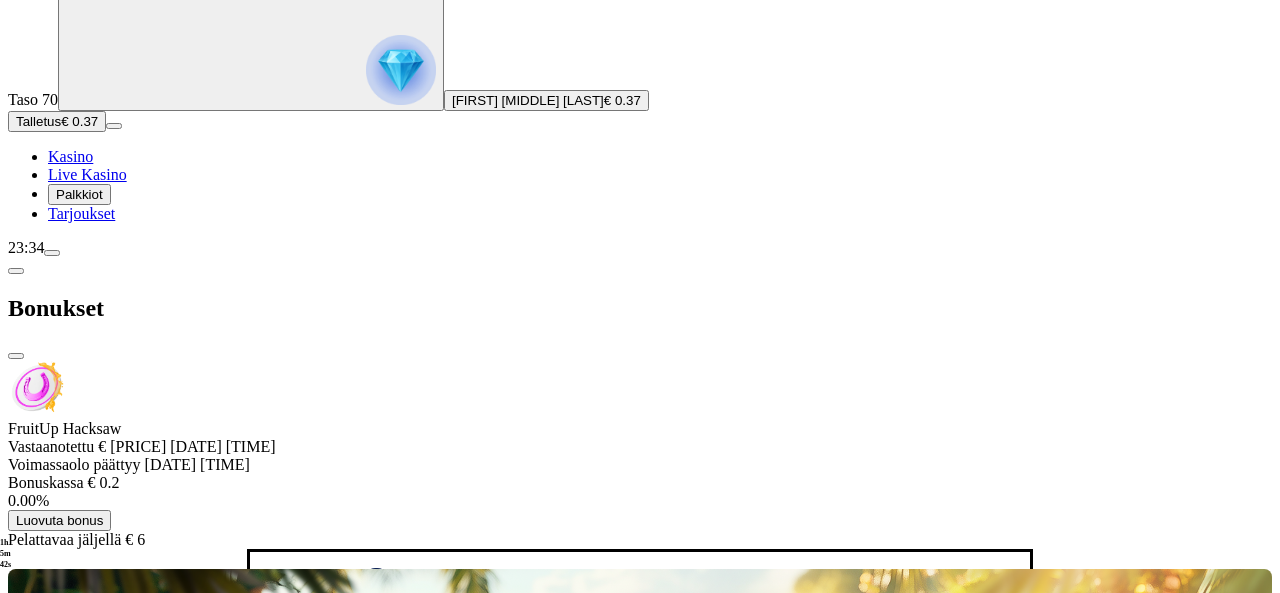 click on "Luovuta bonus" at bounding box center [400, 664] 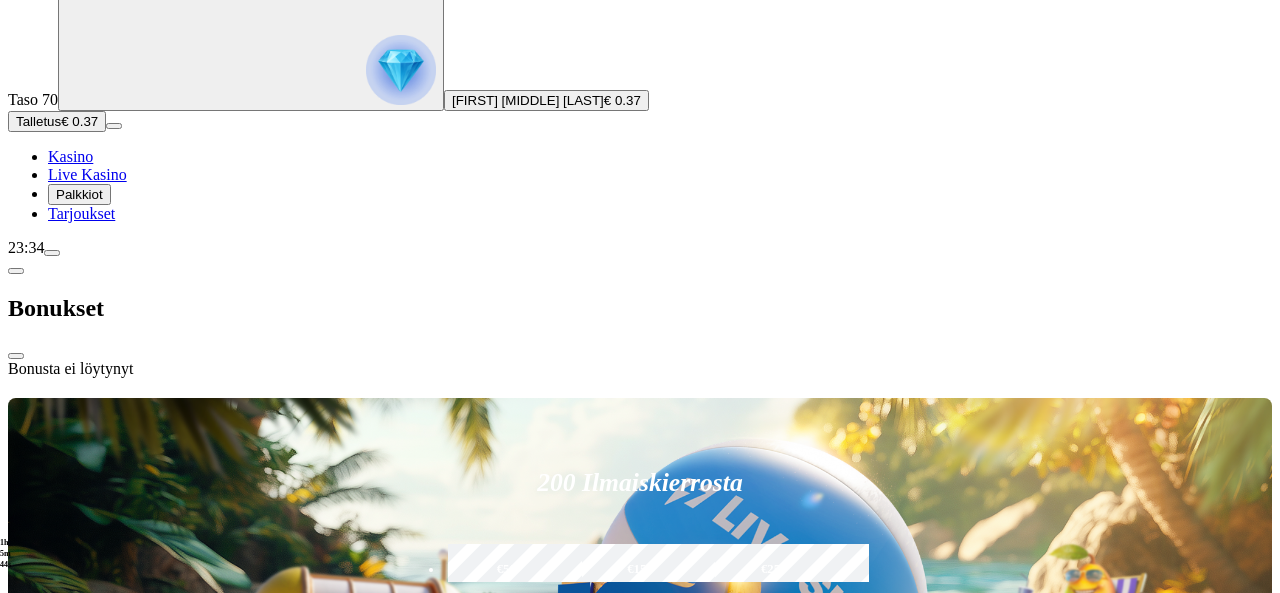 click at bounding box center [16, 356] 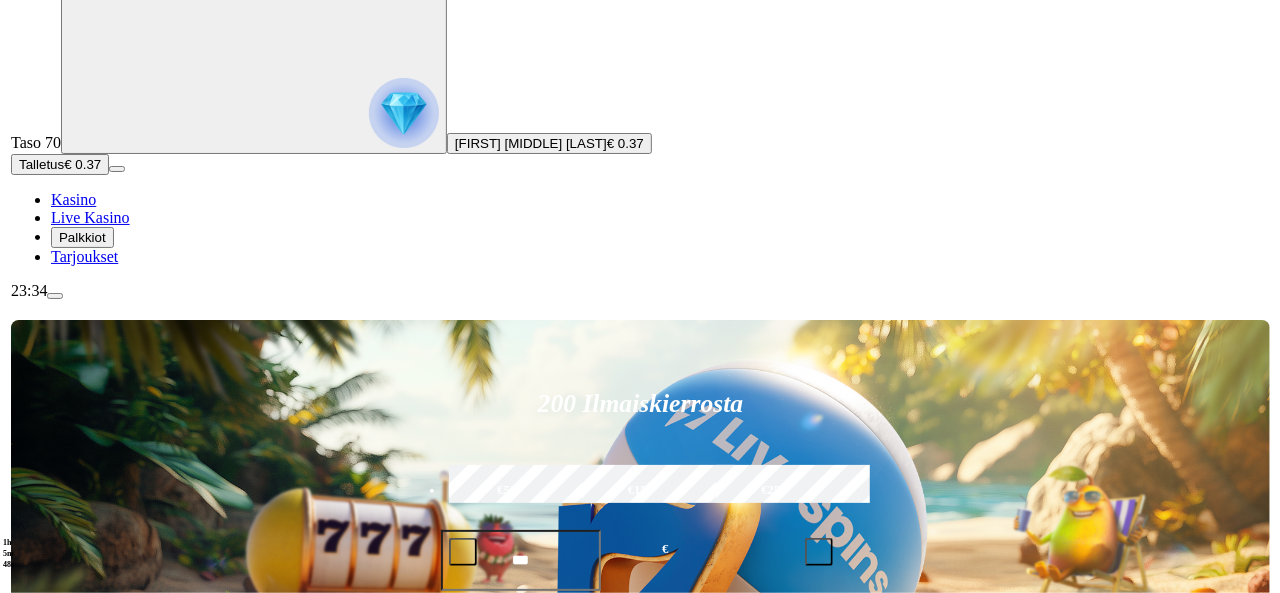 scroll, scrollTop: 59, scrollLeft: 0, axis: vertical 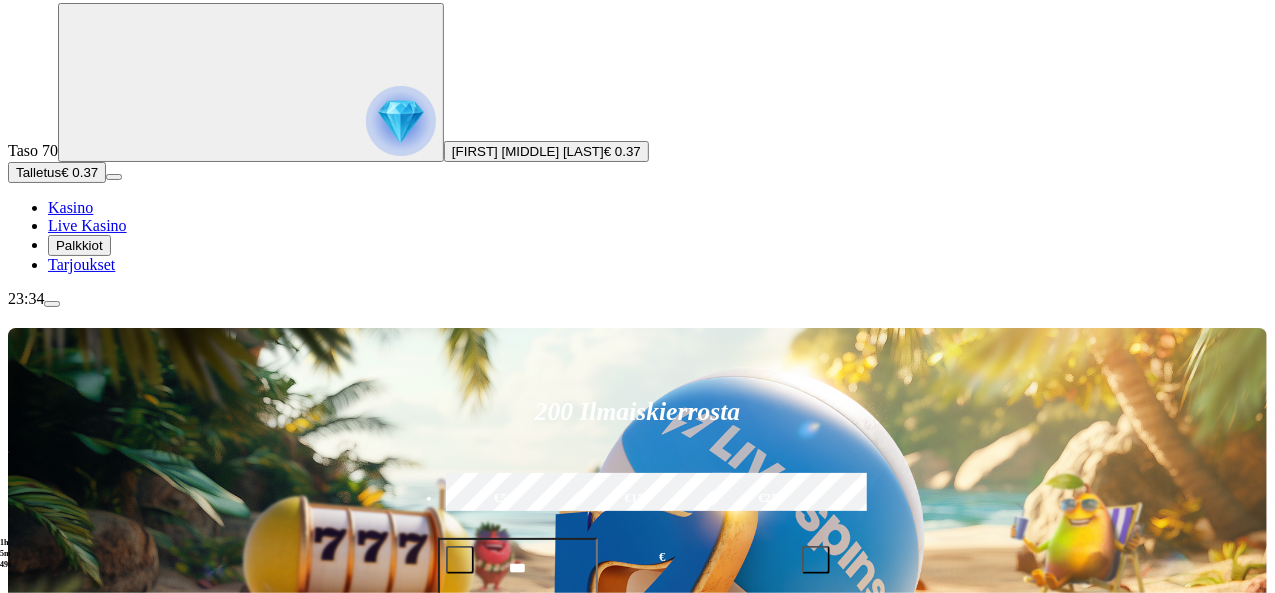 click at bounding box center [52, 304] 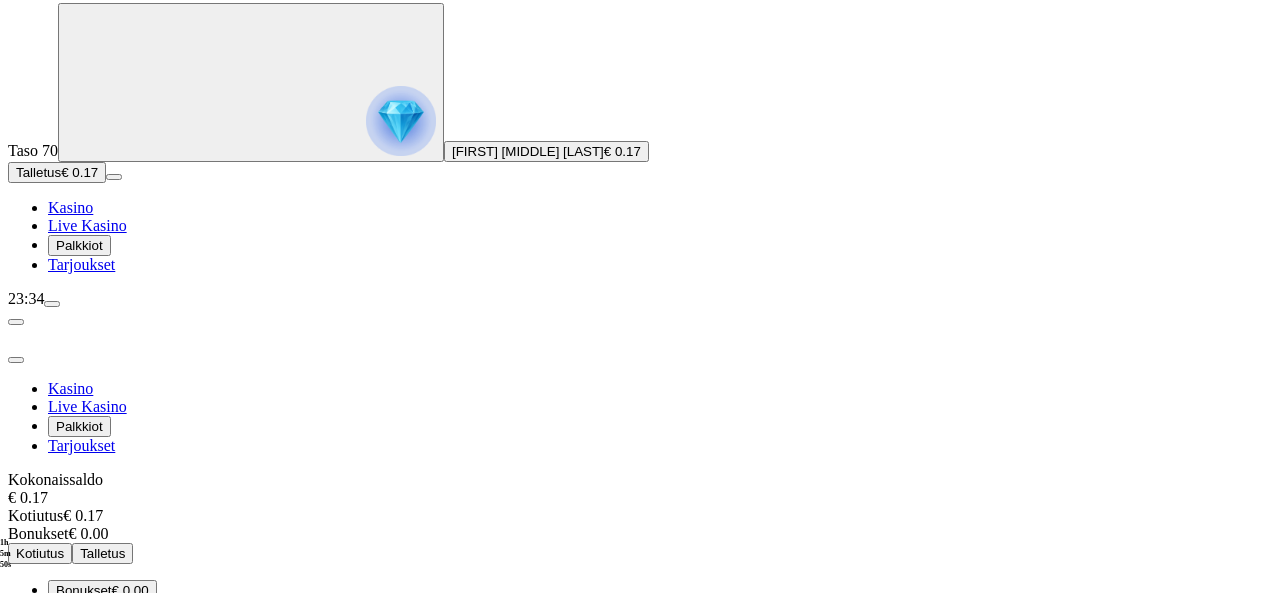 scroll, scrollTop: 114, scrollLeft: 0, axis: vertical 